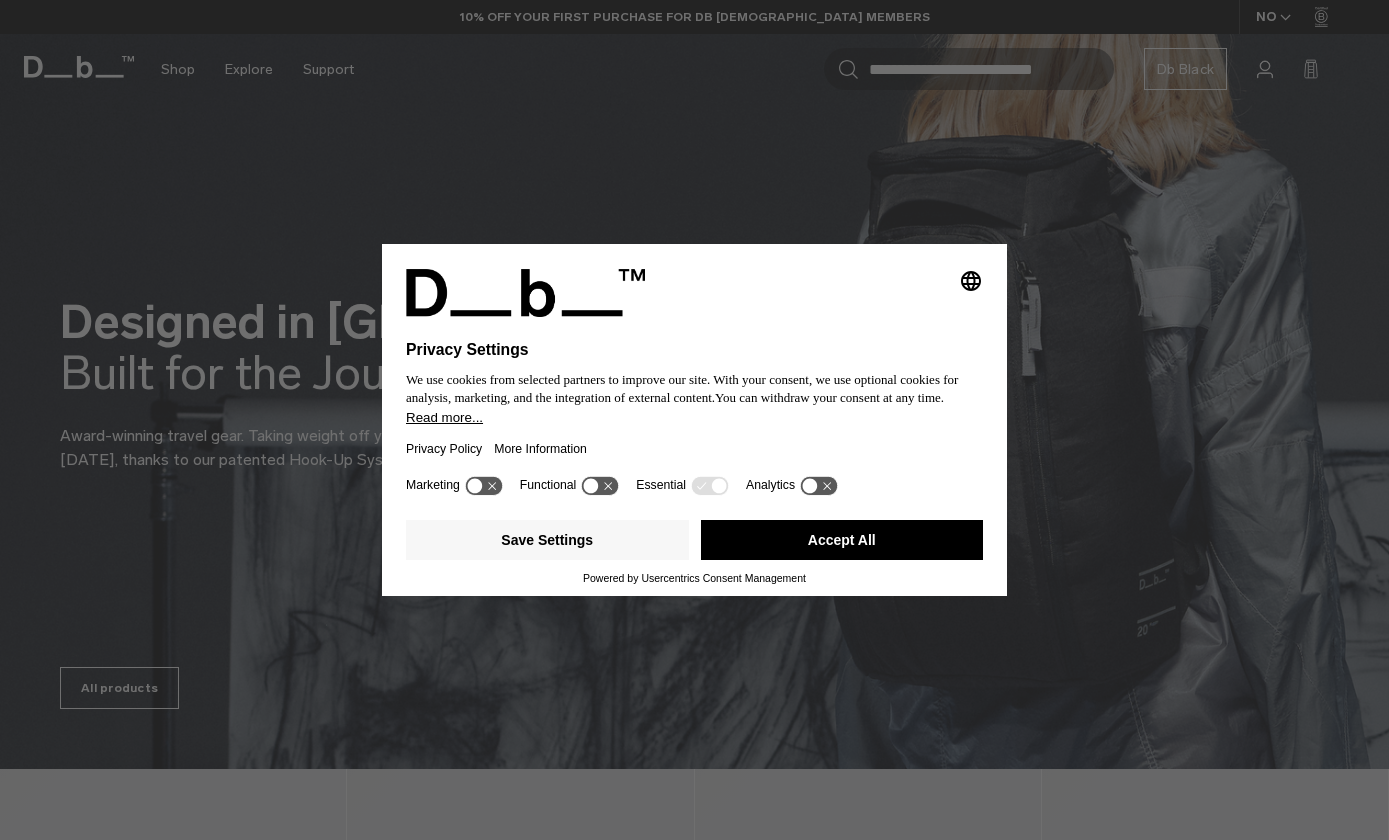 scroll, scrollTop: 0, scrollLeft: 0, axis: both 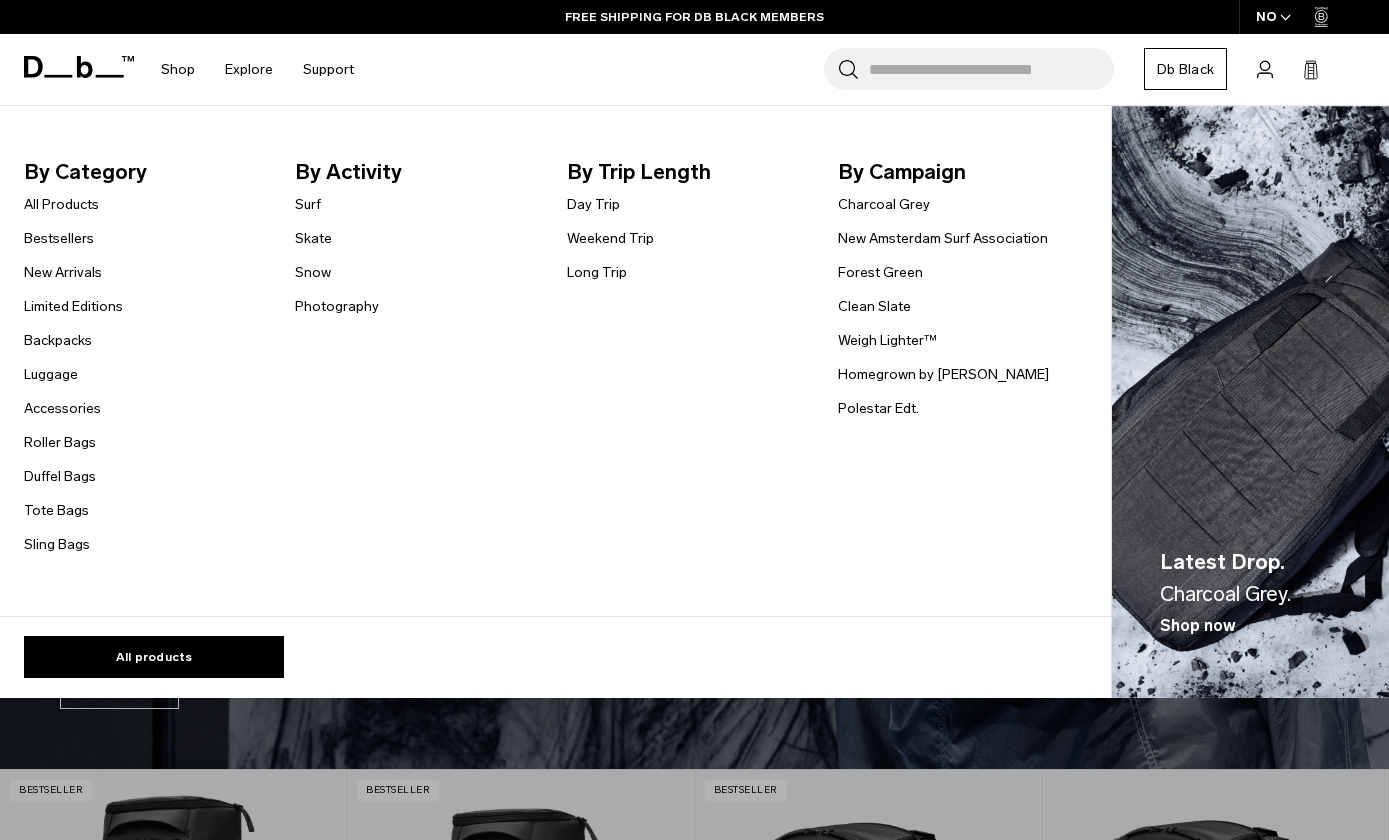 click on "All products" at bounding box center [154, 657] 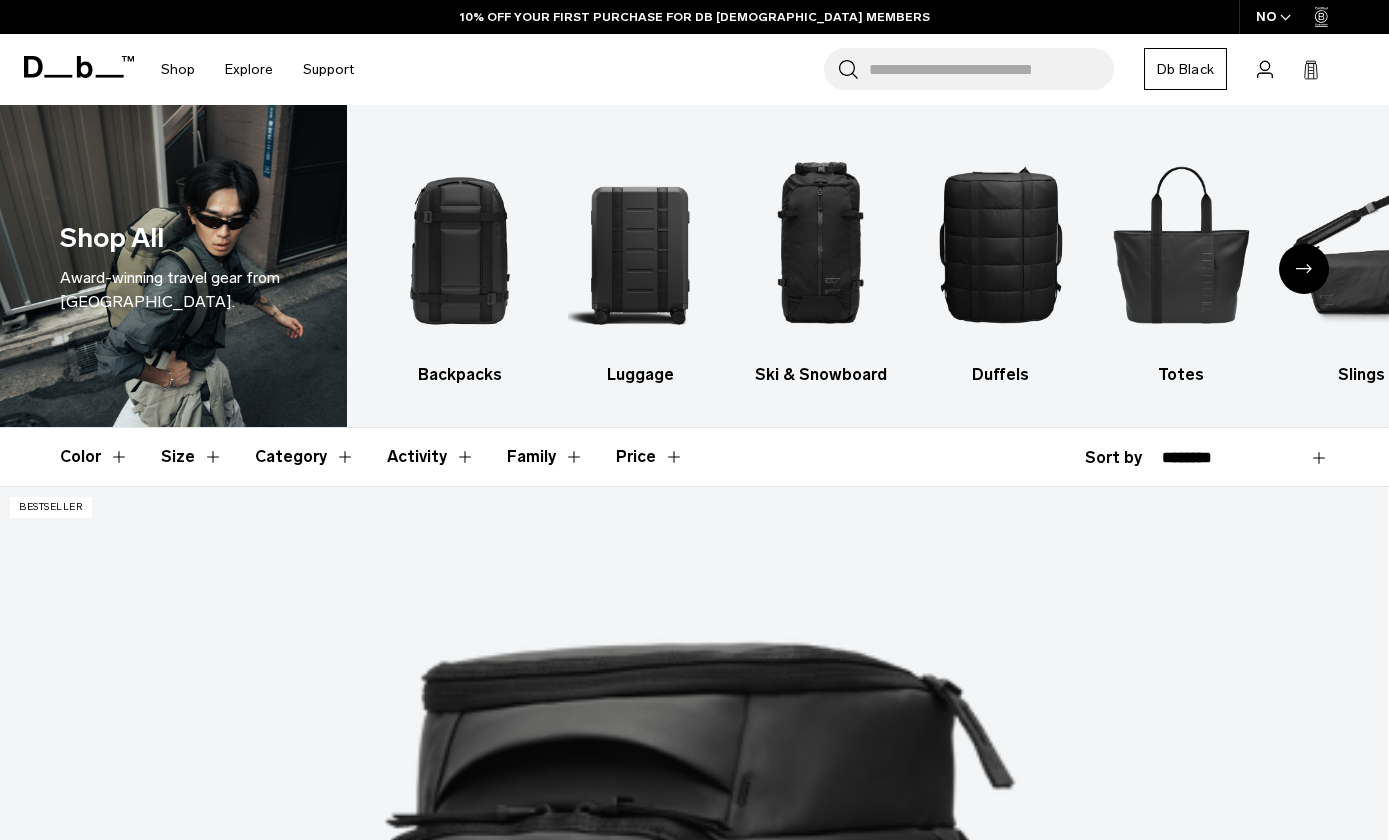 scroll, scrollTop: 0, scrollLeft: 0, axis: both 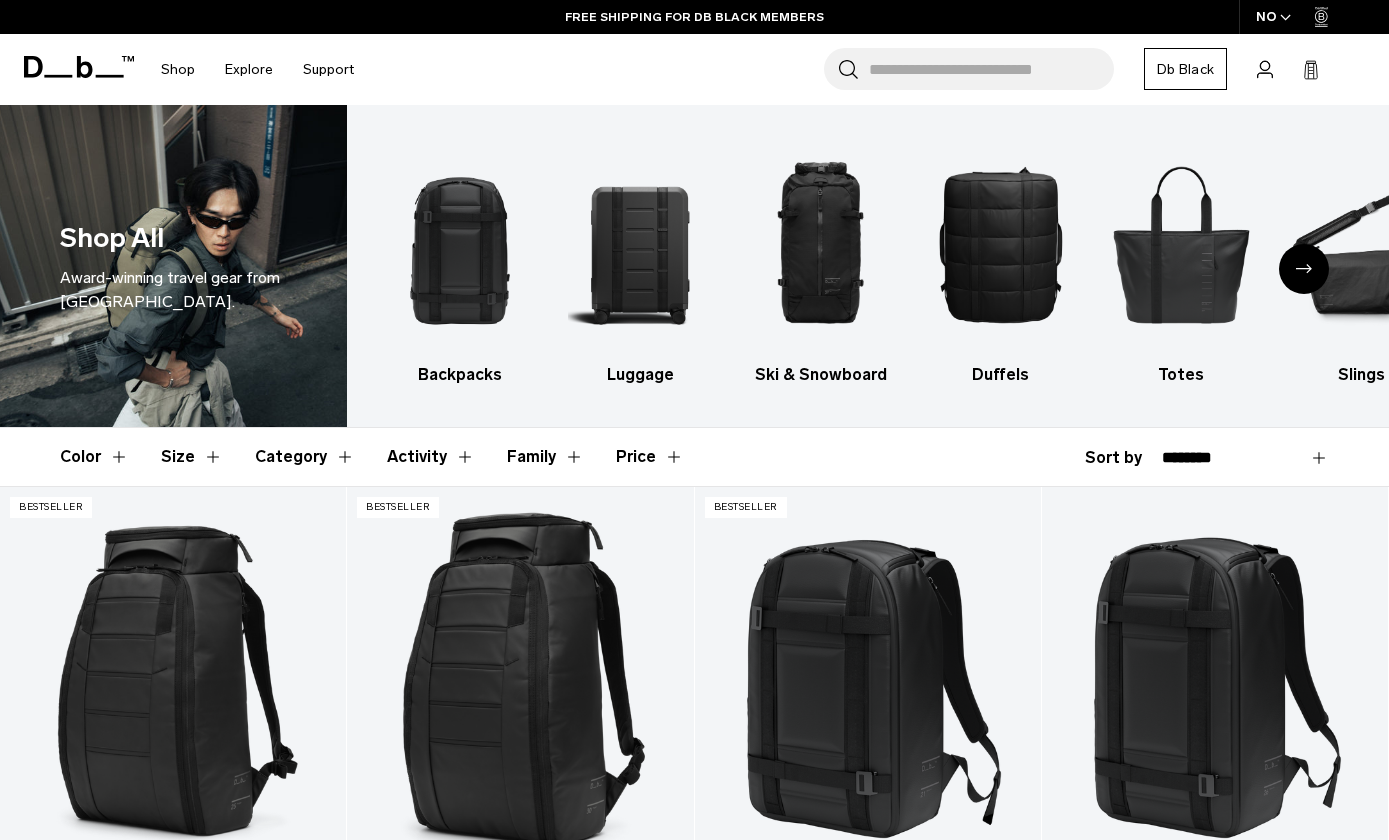 click on "Price" at bounding box center (650, 457) 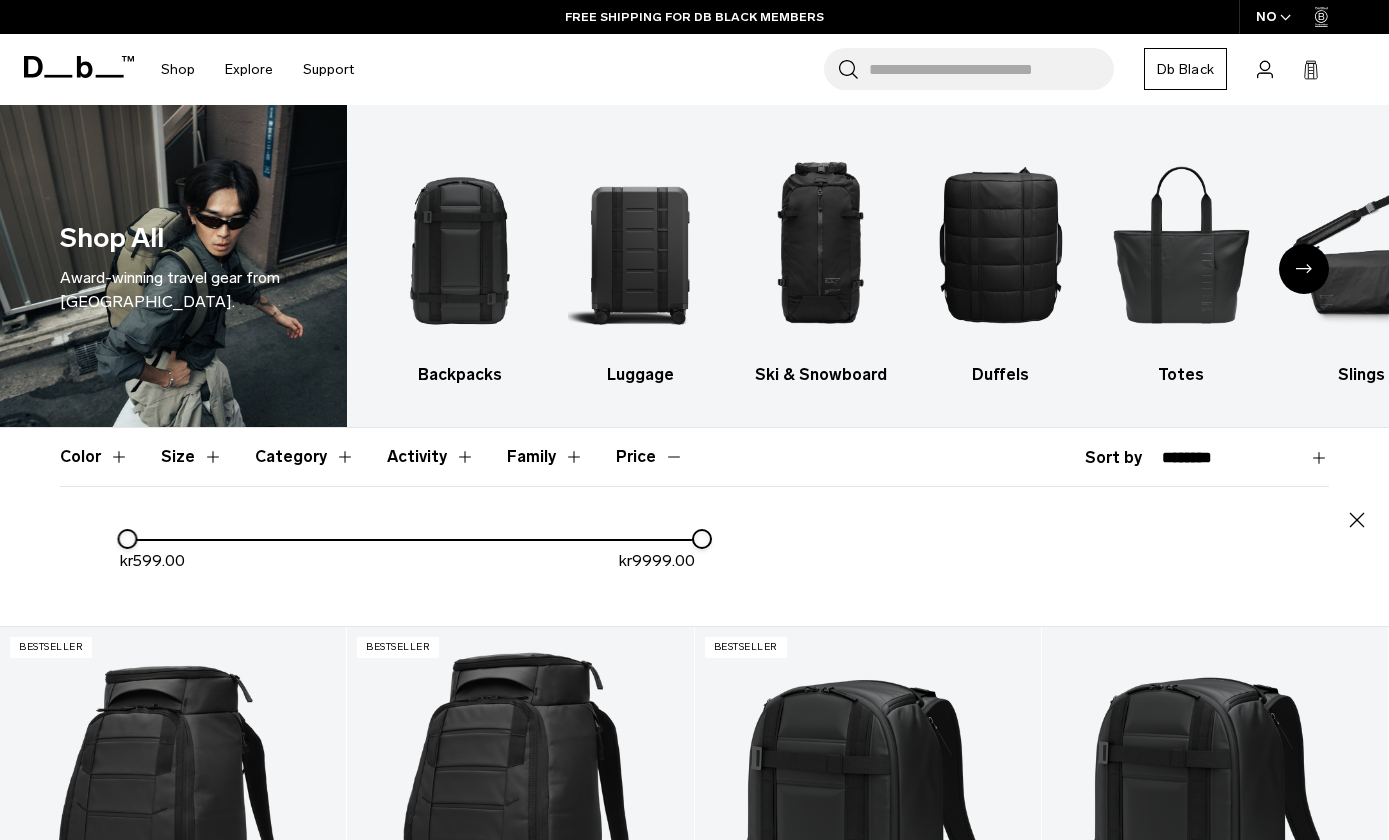 click on "Price" at bounding box center (650, 457) 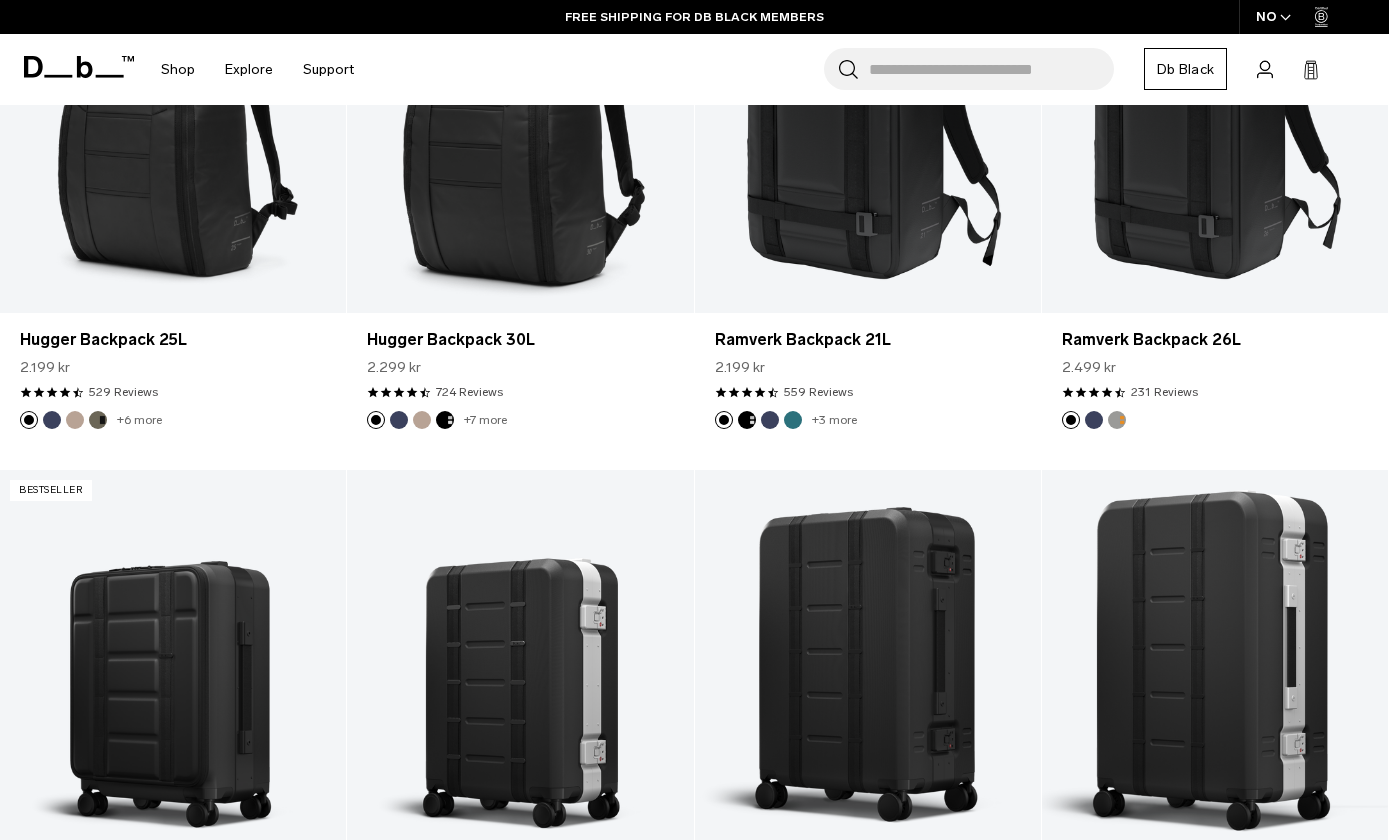 scroll, scrollTop: 0, scrollLeft: 0, axis: both 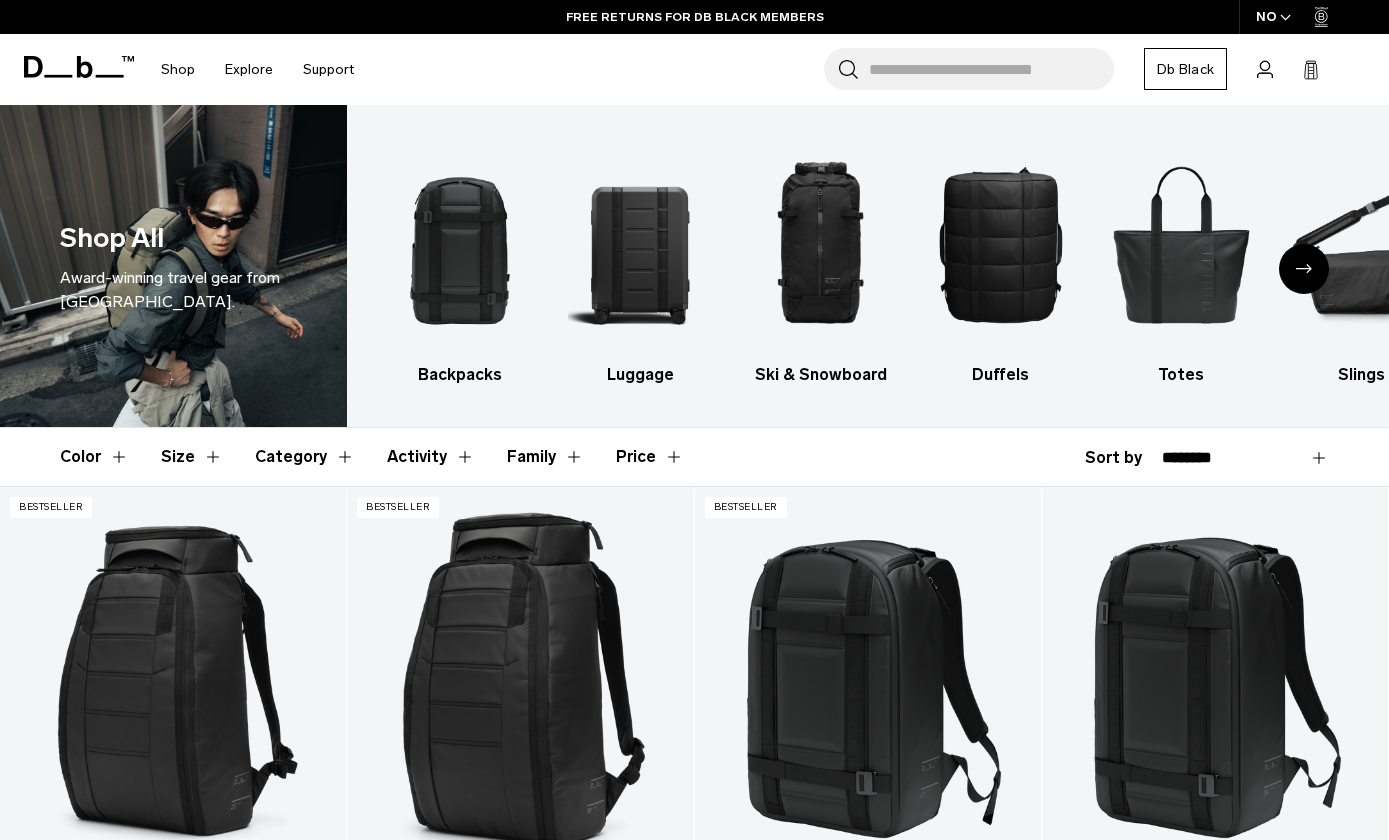 click on "Category" at bounding box center [305, 457] 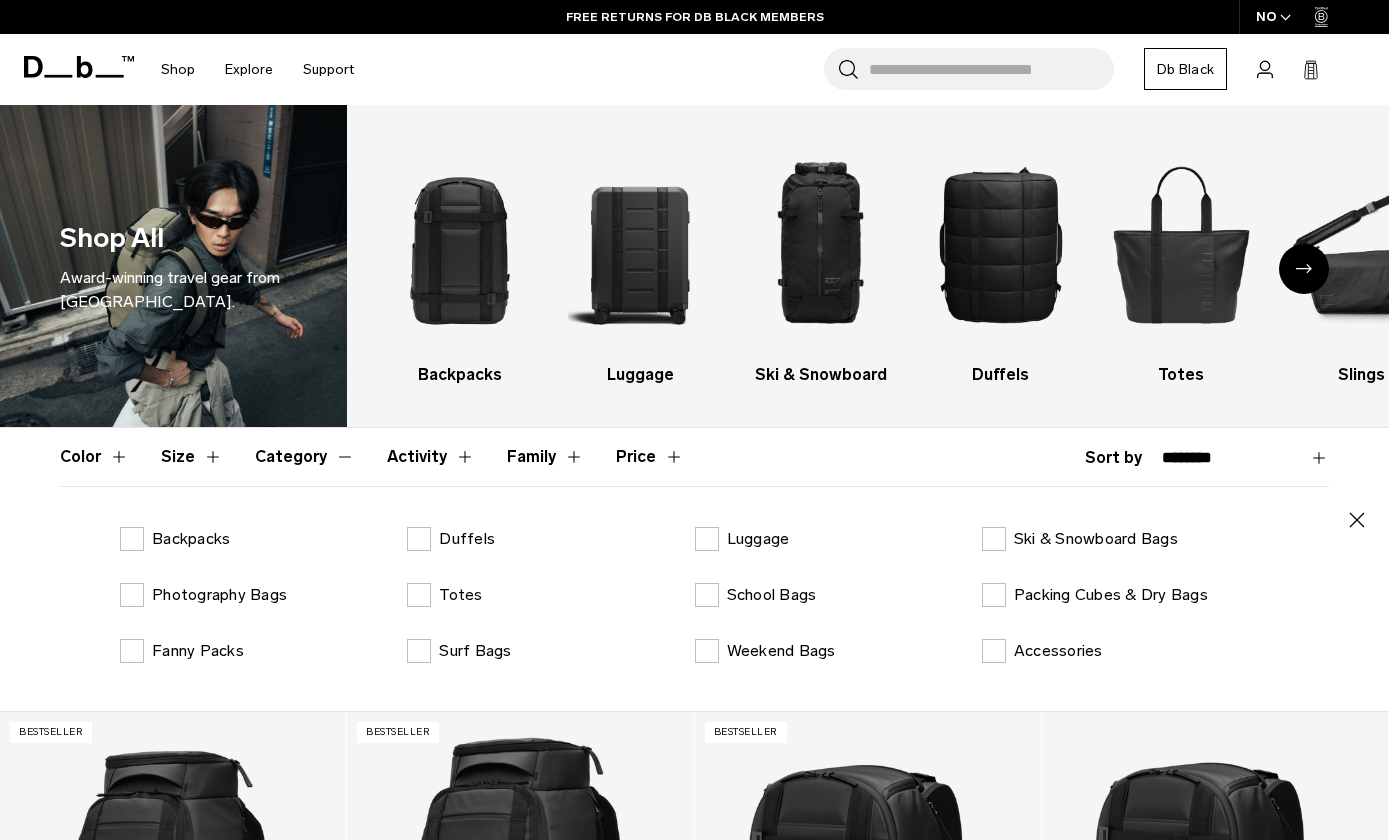 click on "Category" at bounding box center (305, 457) 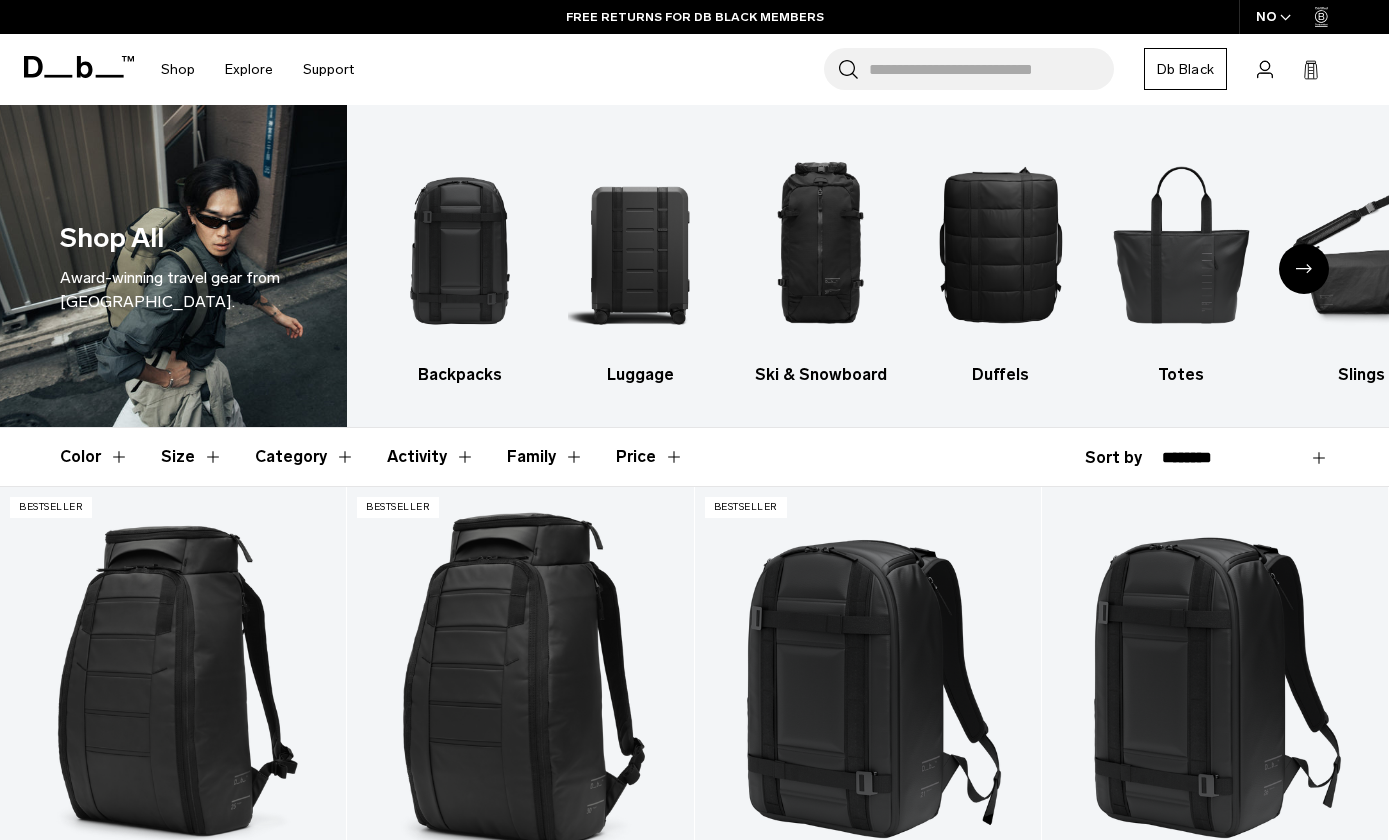 click on "Category" at bounding box center [305, 457] 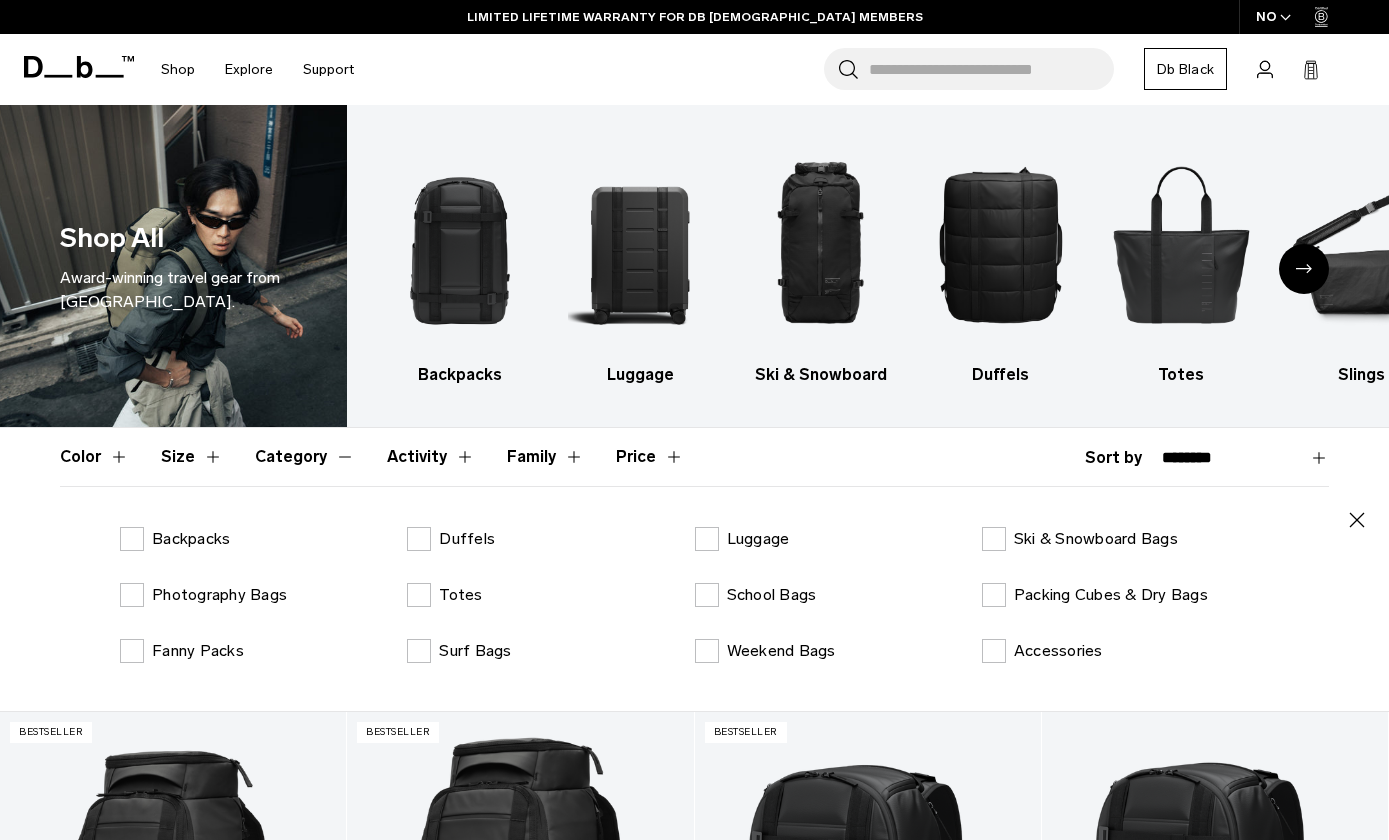 click on "Weekend Bags" at bounding box center (781, 651) 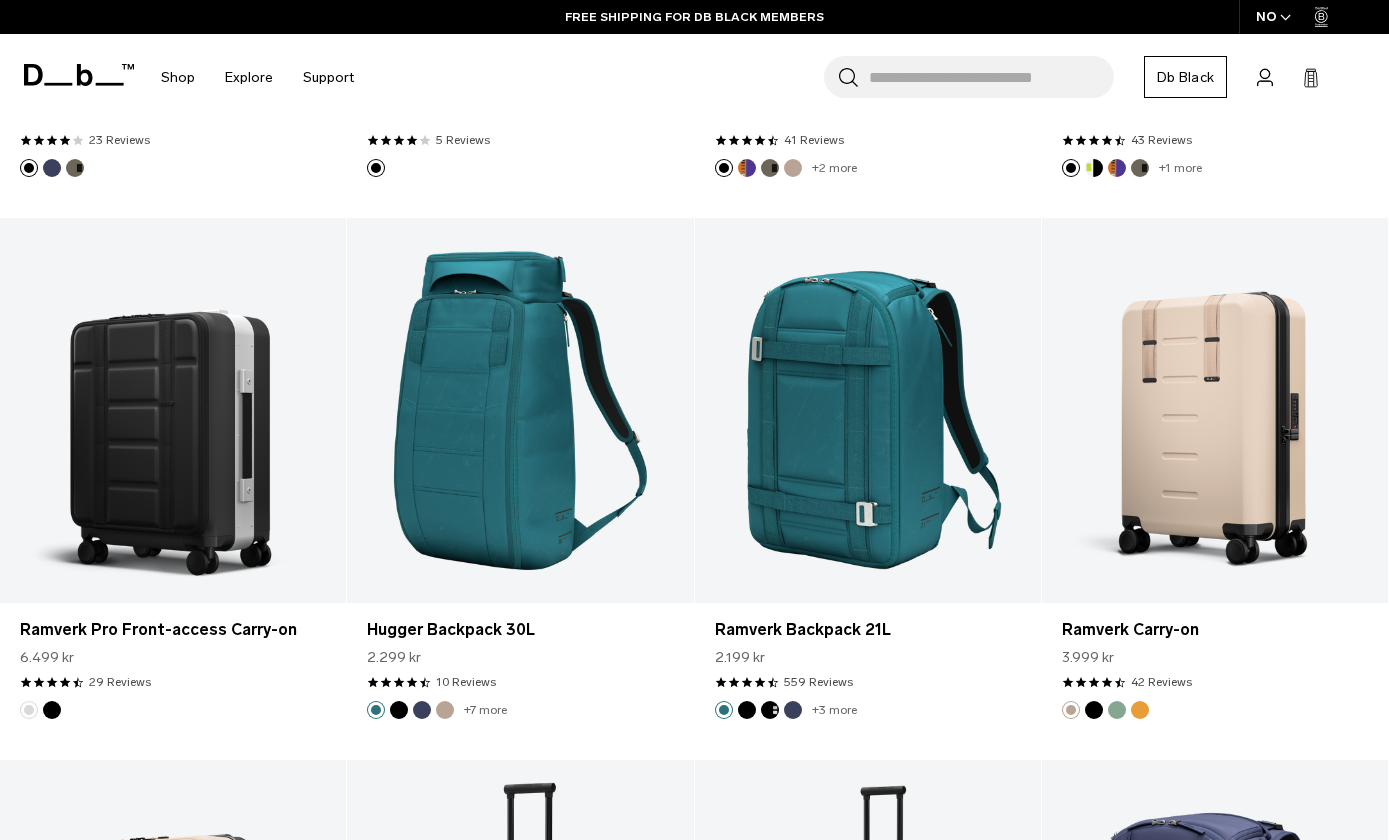 scroll, scrollTop: 4901, scrollLeft: 0, axis: vertical 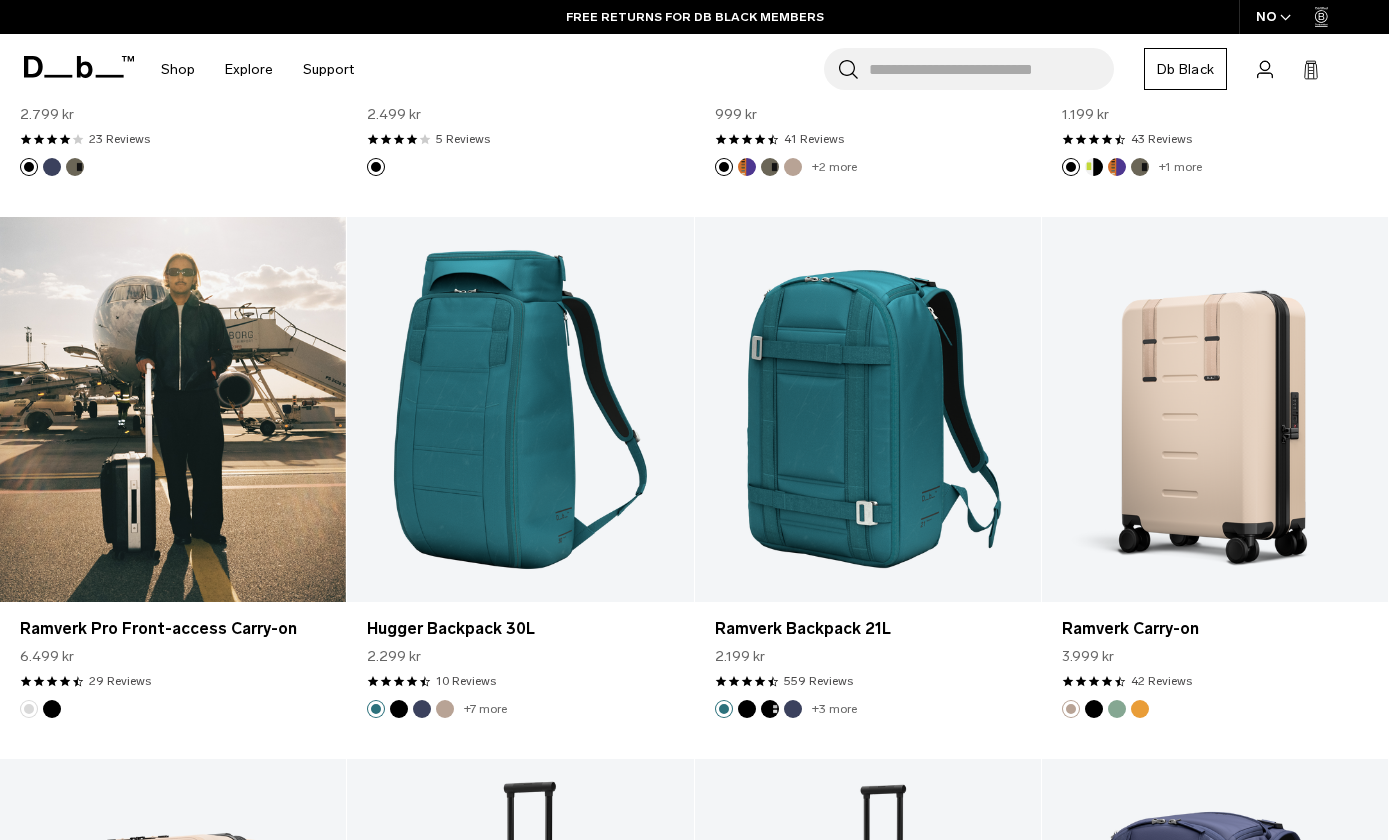 click at bounding box center [173, 409] 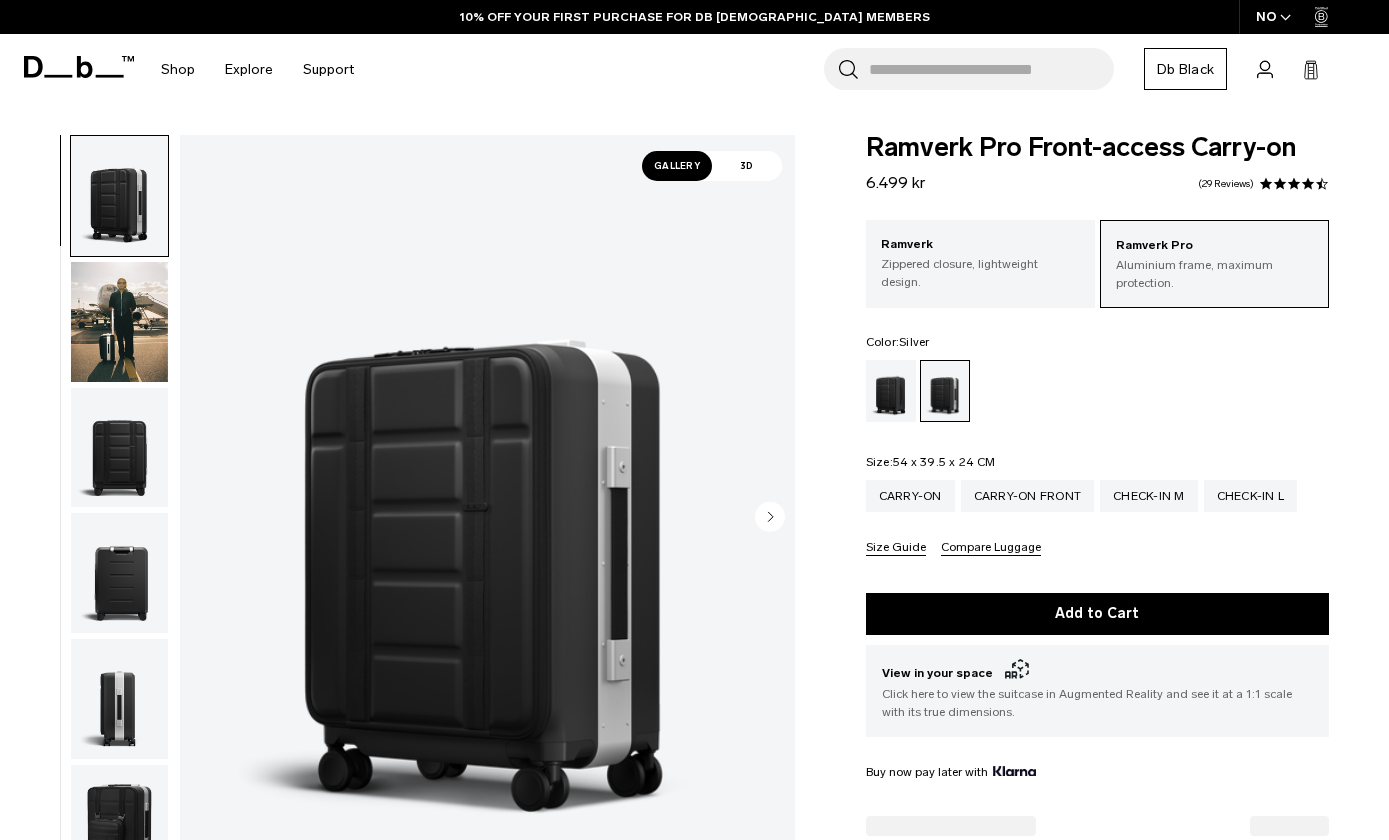 scroll, scrollTop: 0, scrollLeft: 0, axis: both 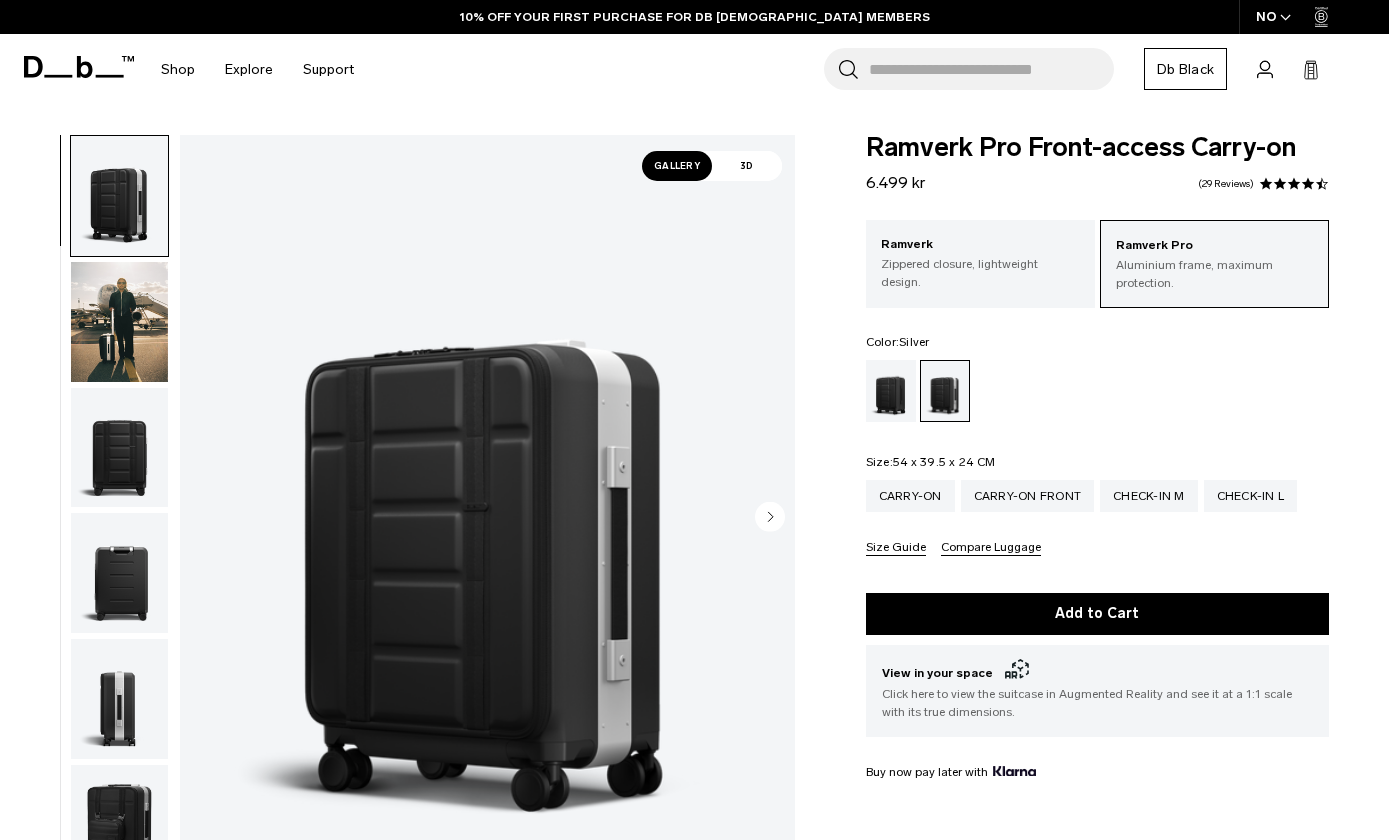 click at bounding box center (119, 448) 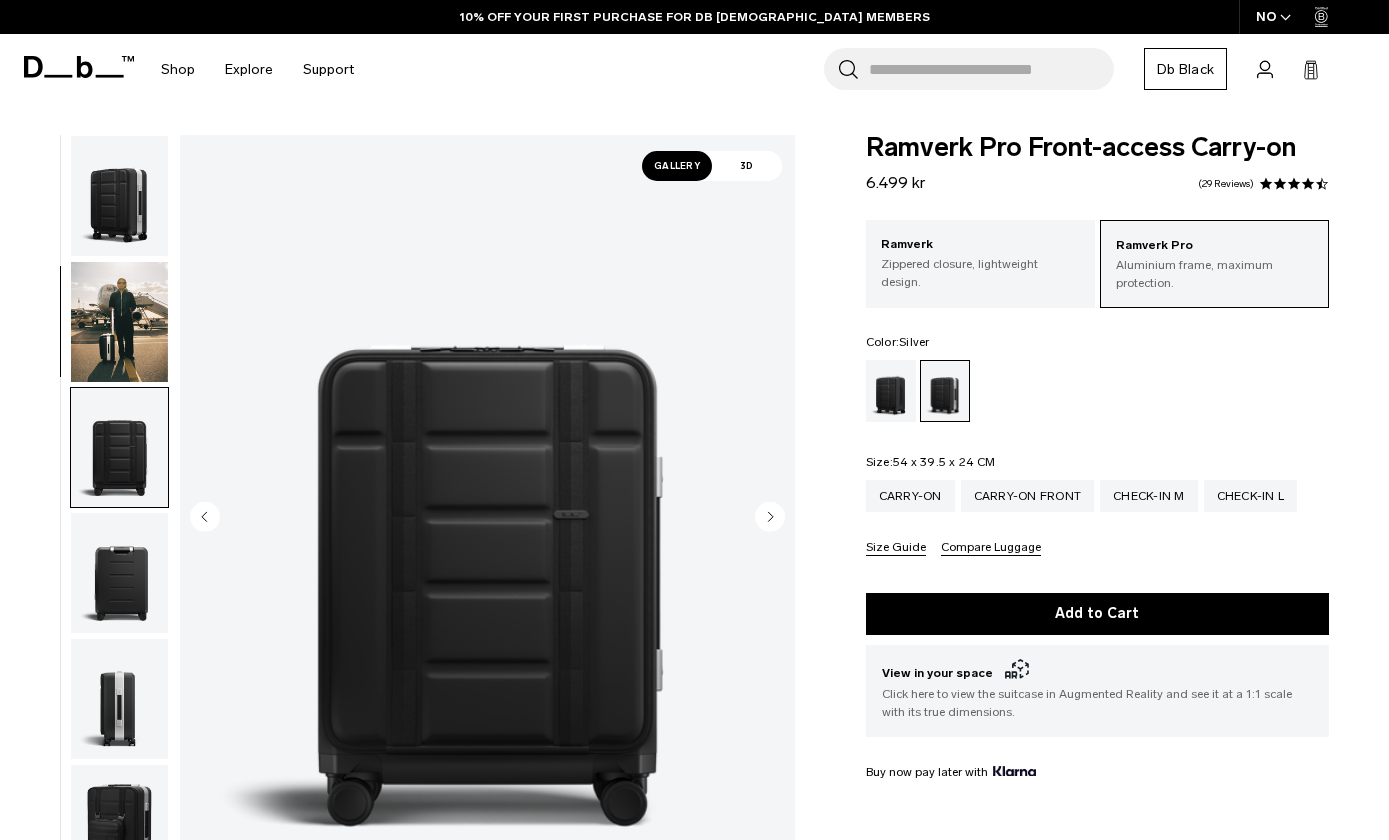 scroll, scrollTop: 255, scrollLeft: 0, axis: vertical 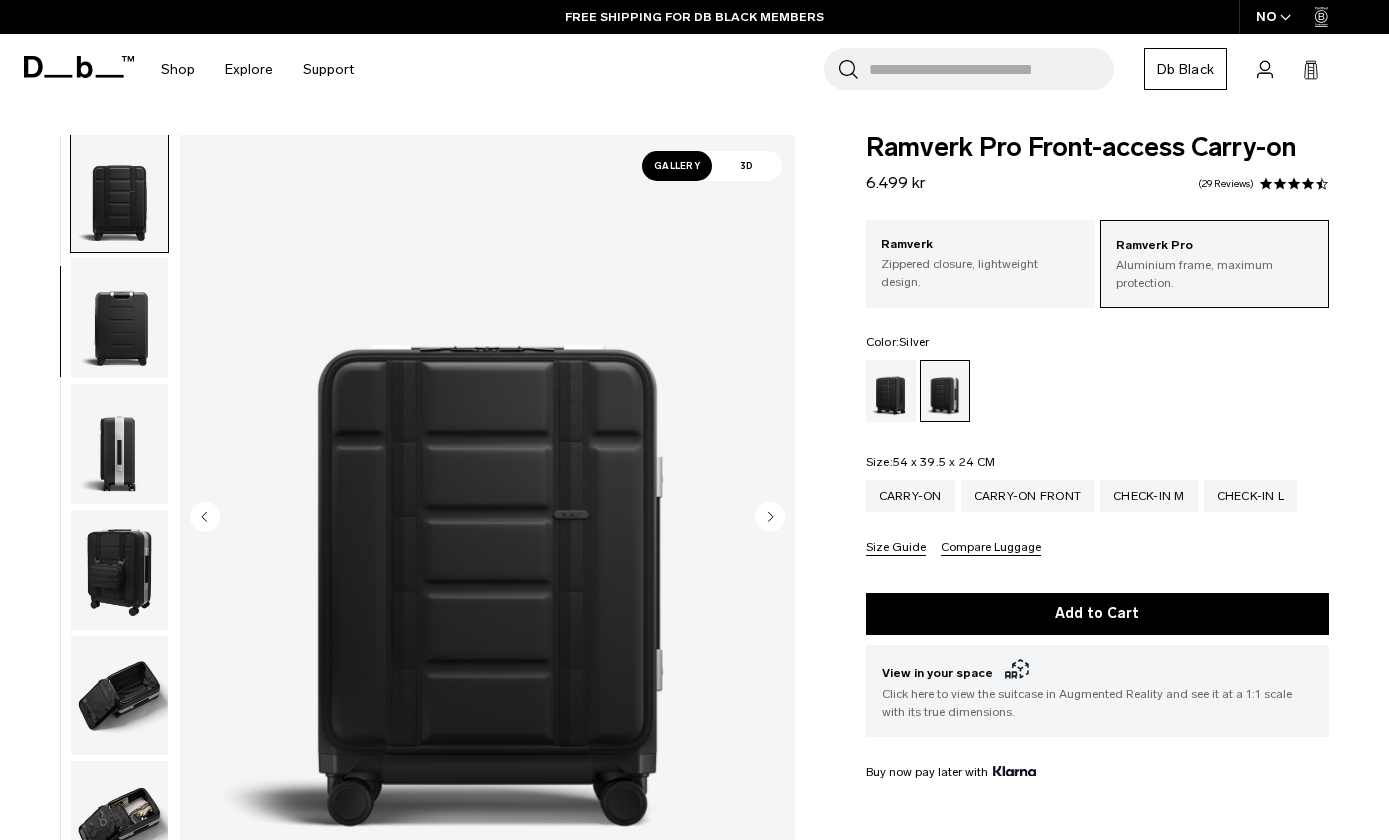 click at bounding box center [119, 444] 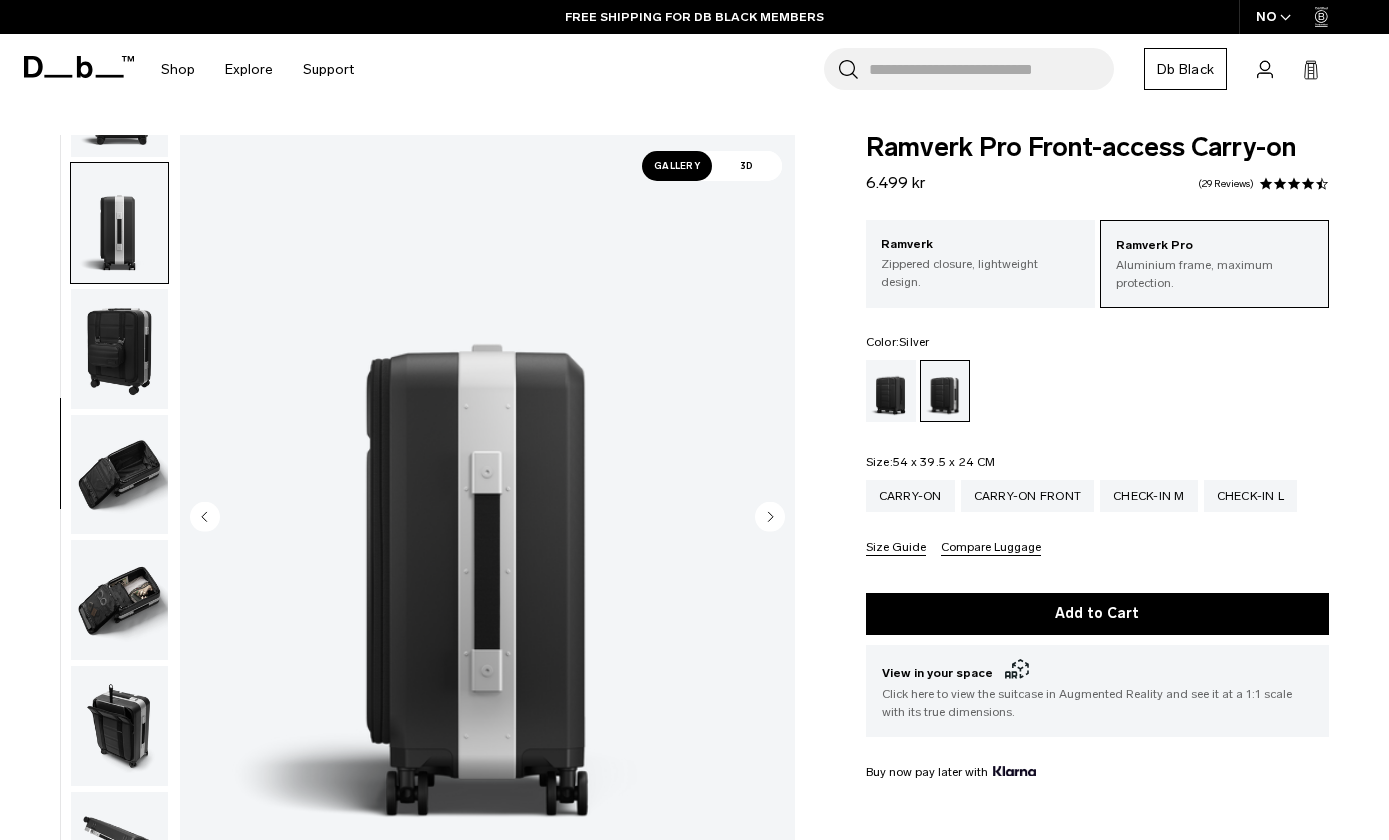 scroll, scrollTop: 509, scrollLeft: 0, axis: vertical 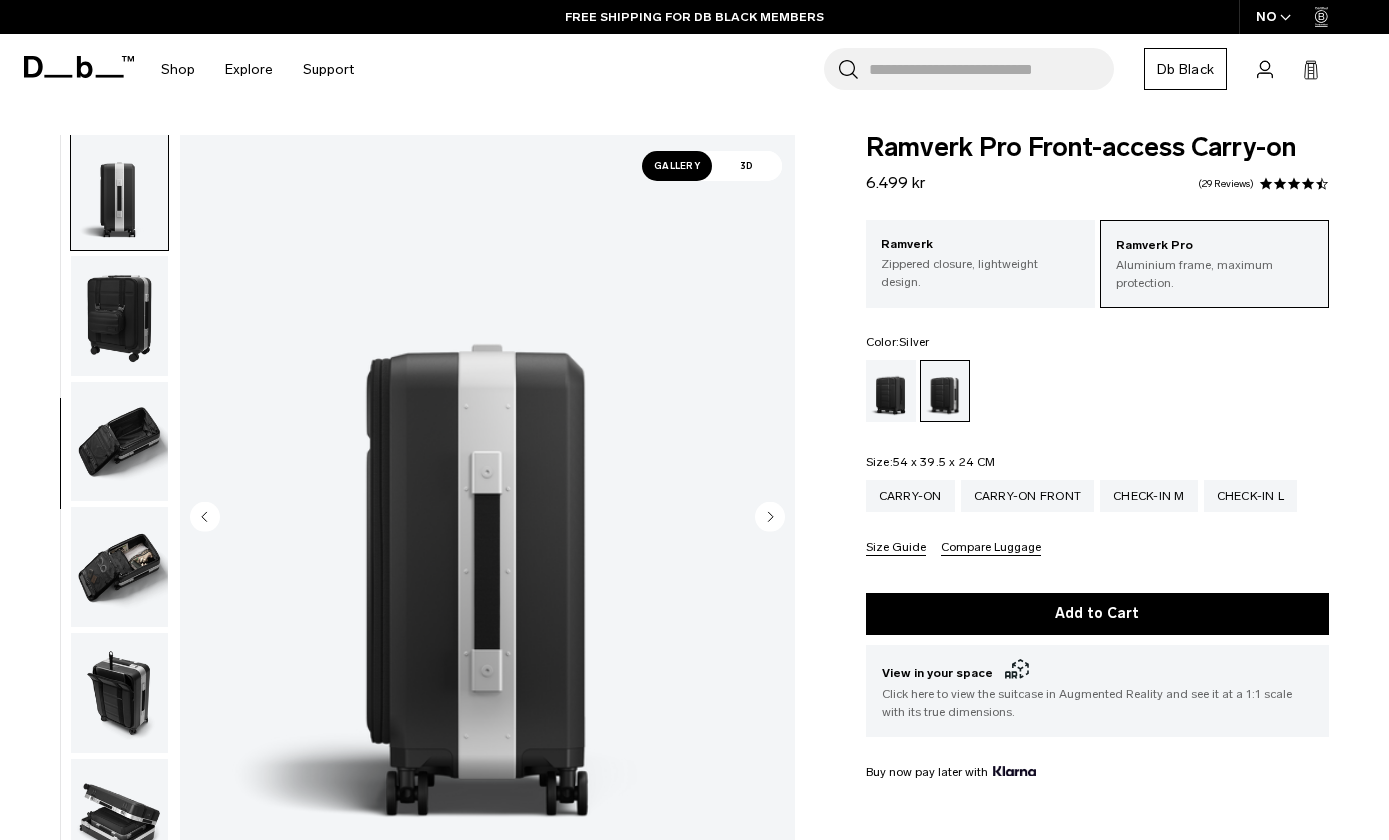click at bounding box center (119, 442) 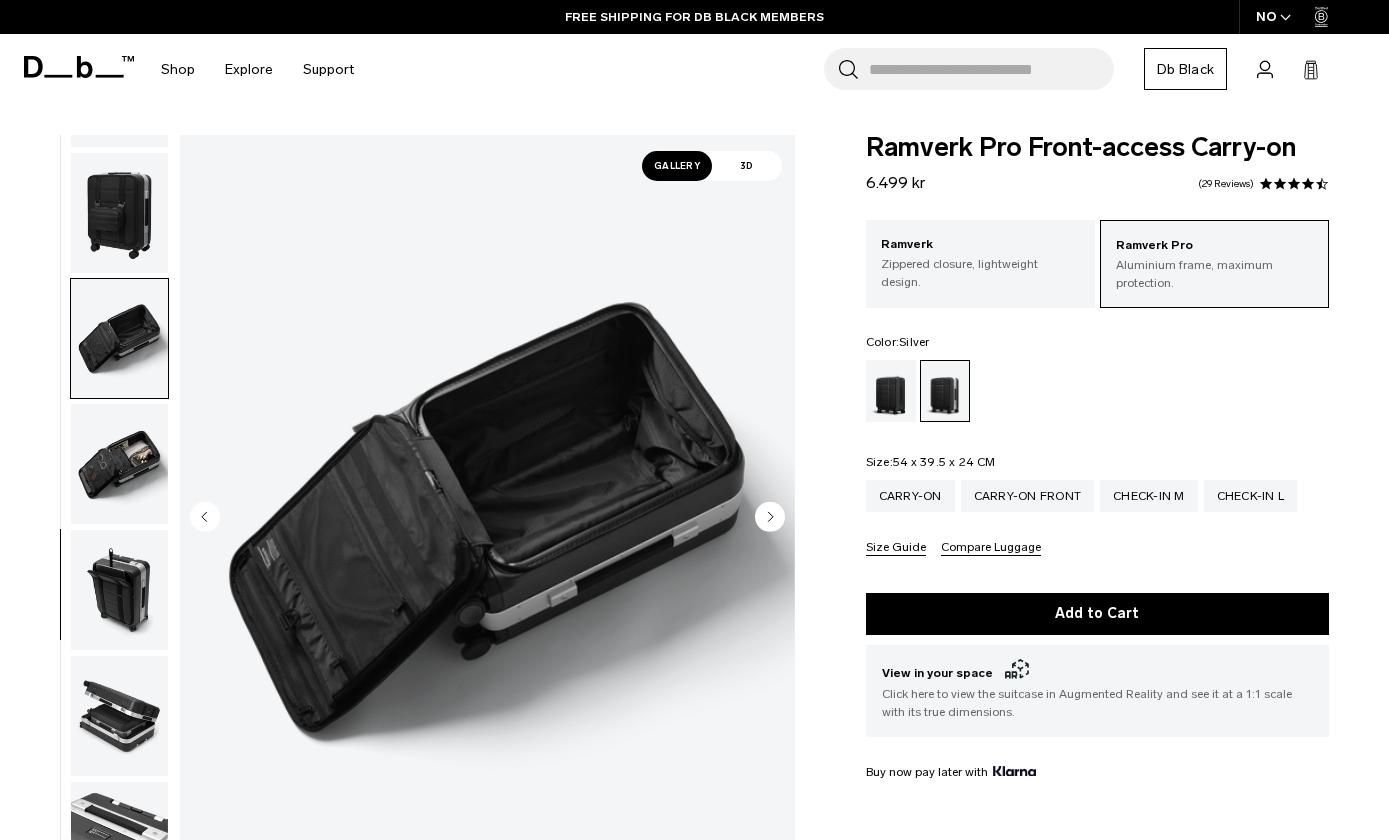 scroll, scrollTop: 628, scrollLeft: 0, axis: vertical 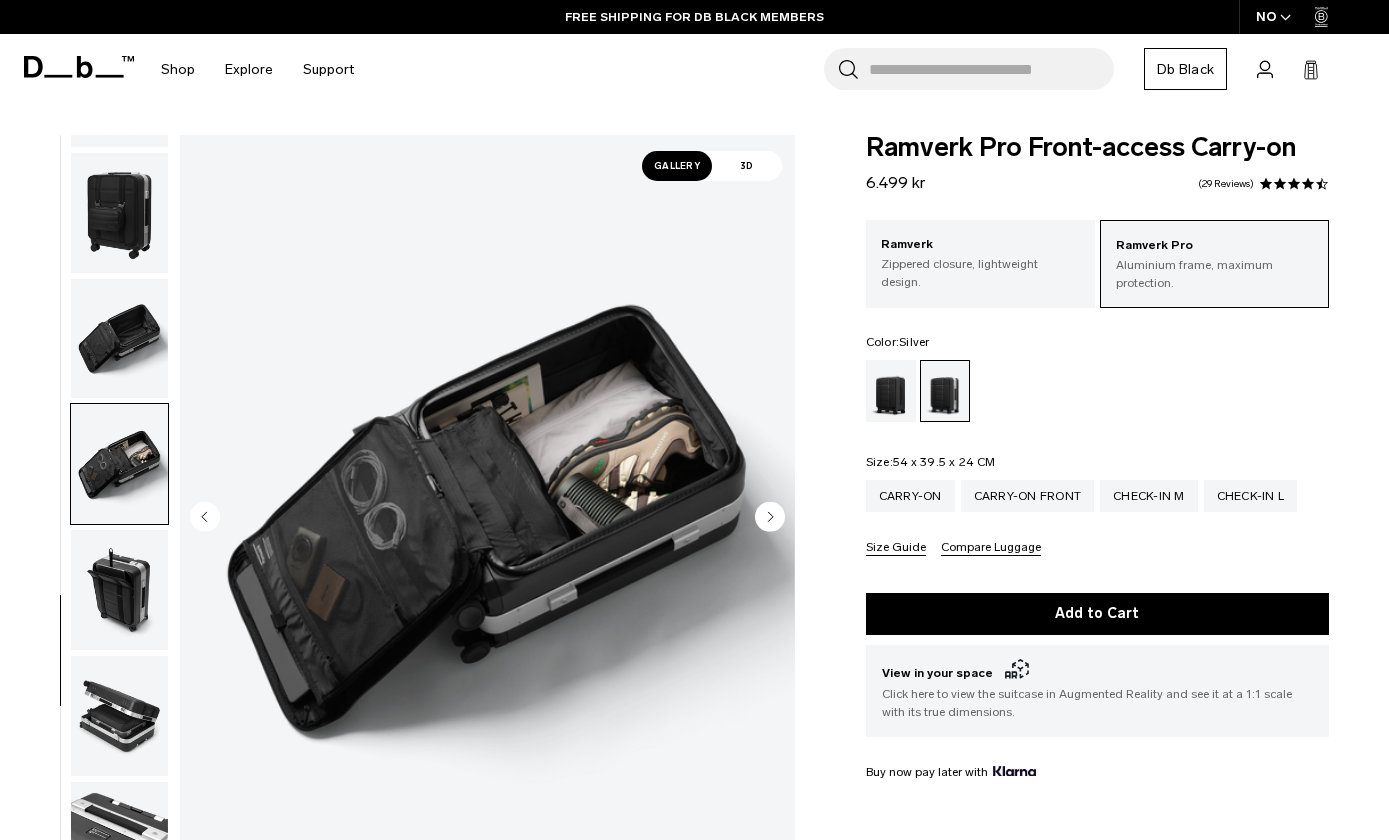 click at bounding box center [119, 590] 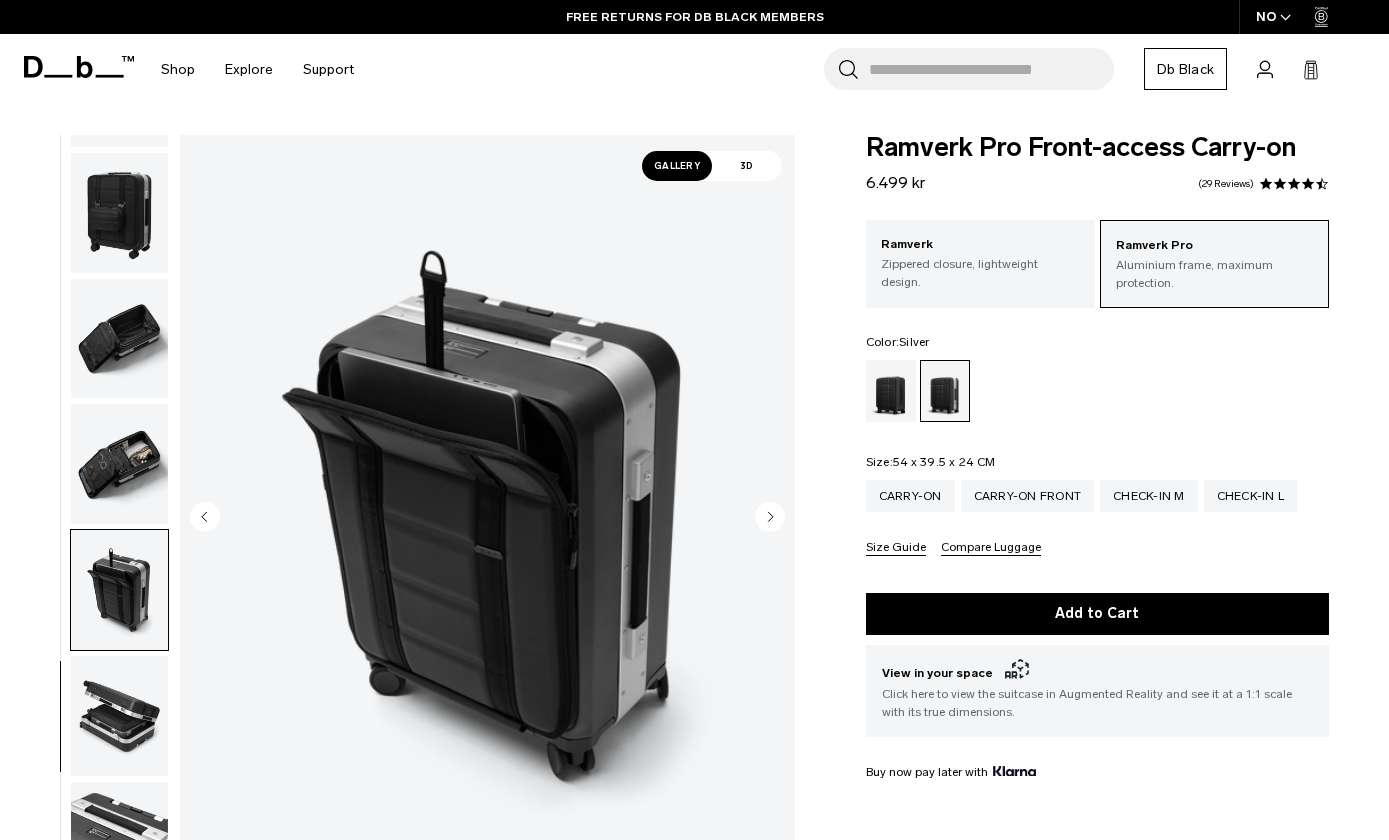 click at bounding box center [119, 716] 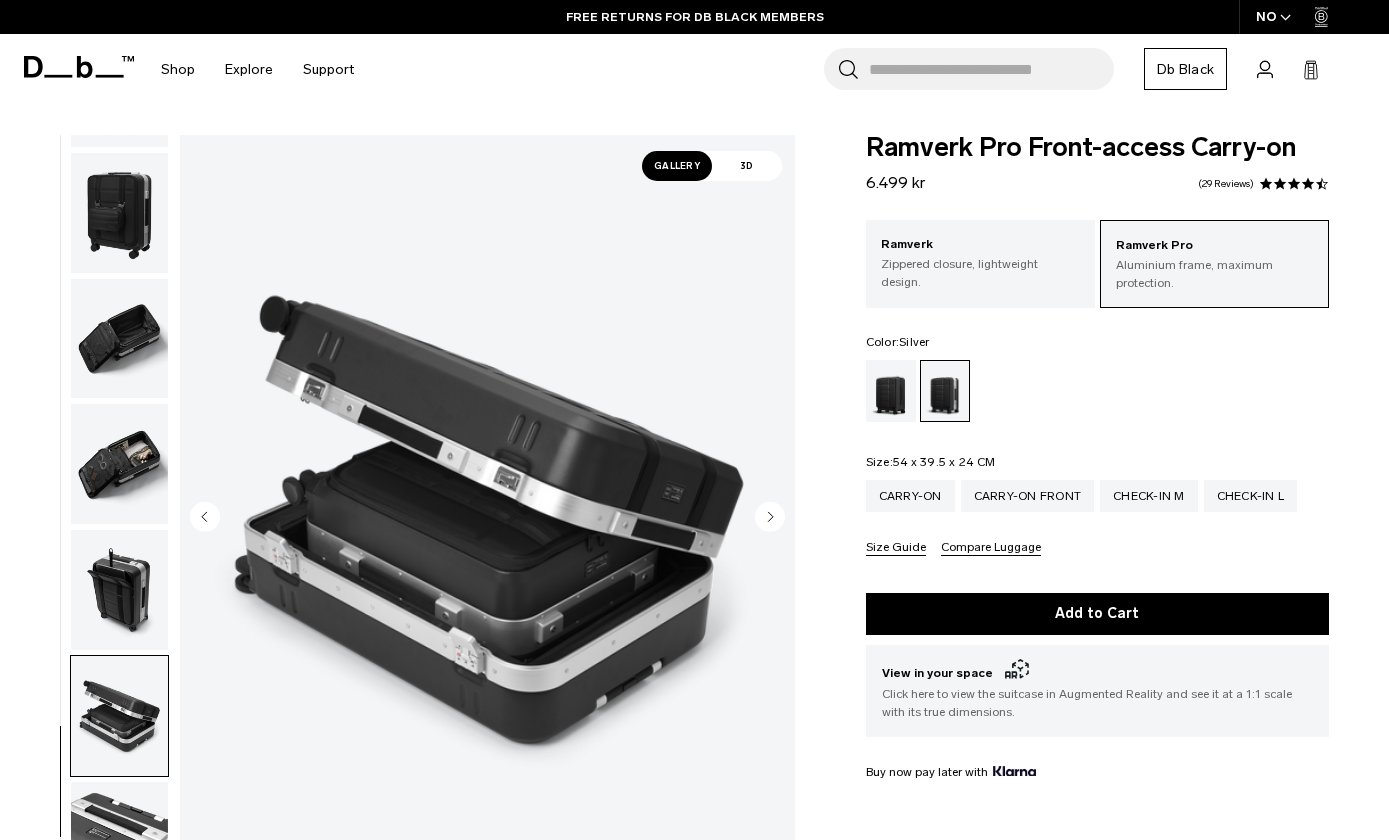 scroll, scrollTop: 121, scrollLeft: 0, axis: vertical 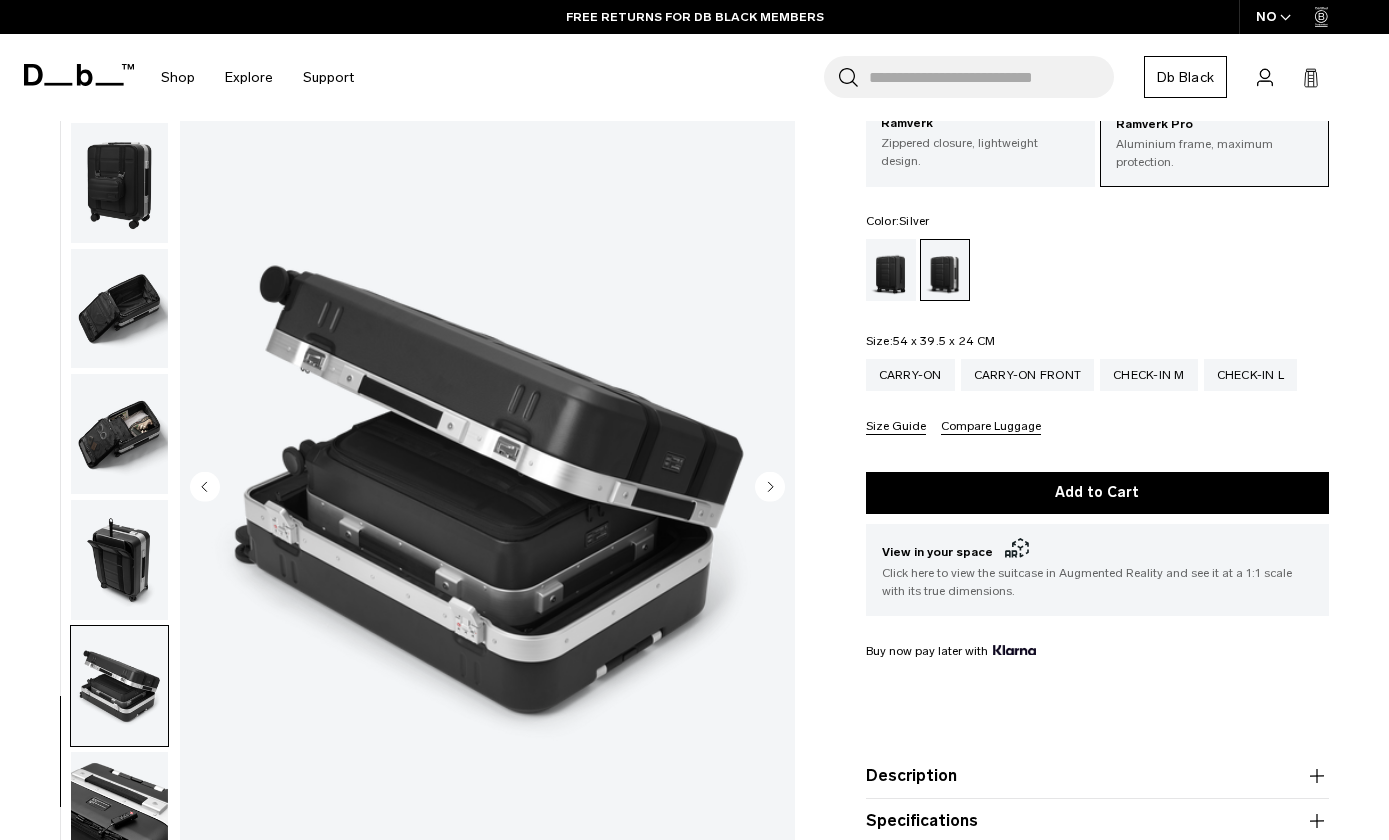 click at bounding box center [119, 812] 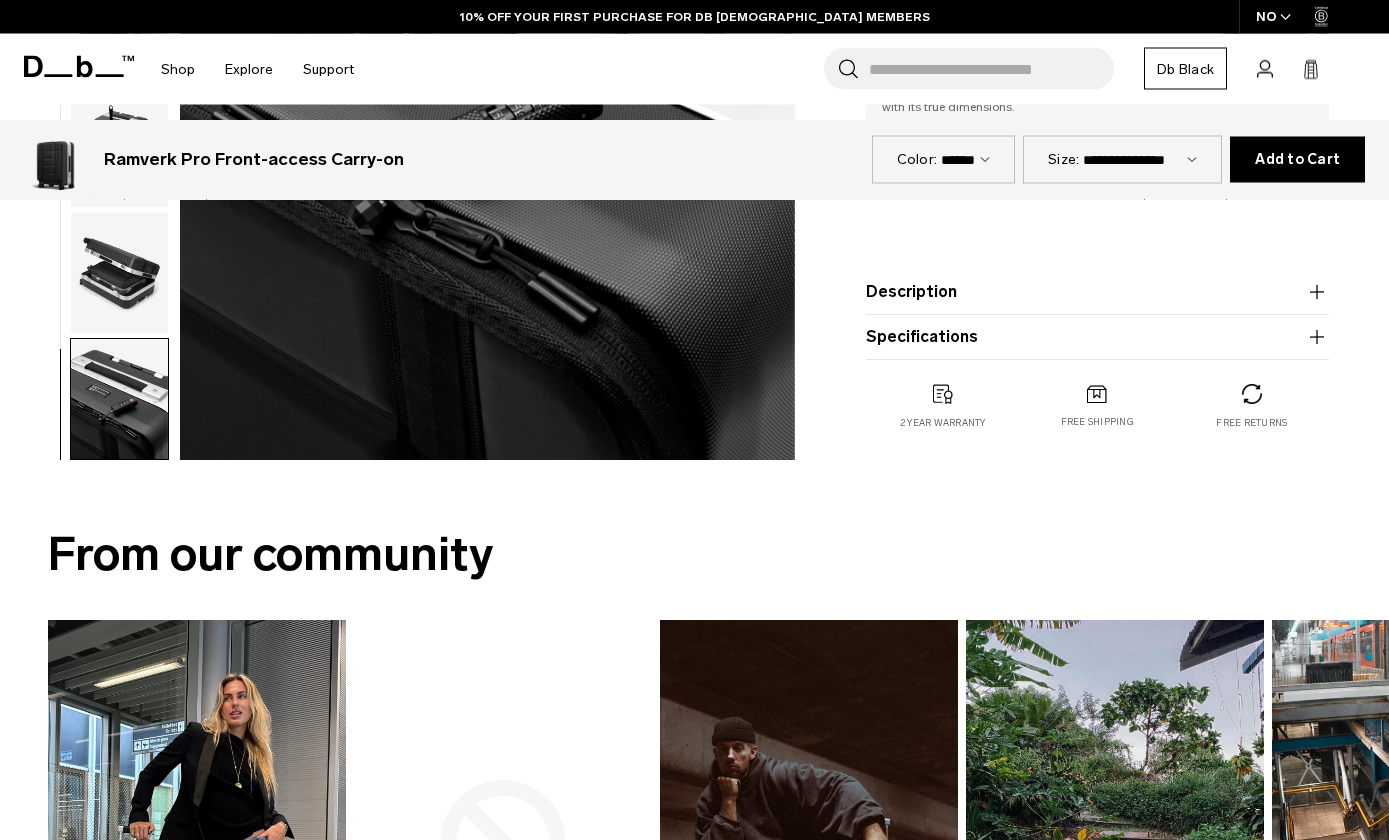 scroll, scrollTop: 588, scrollLeft: 0, axis: vertical 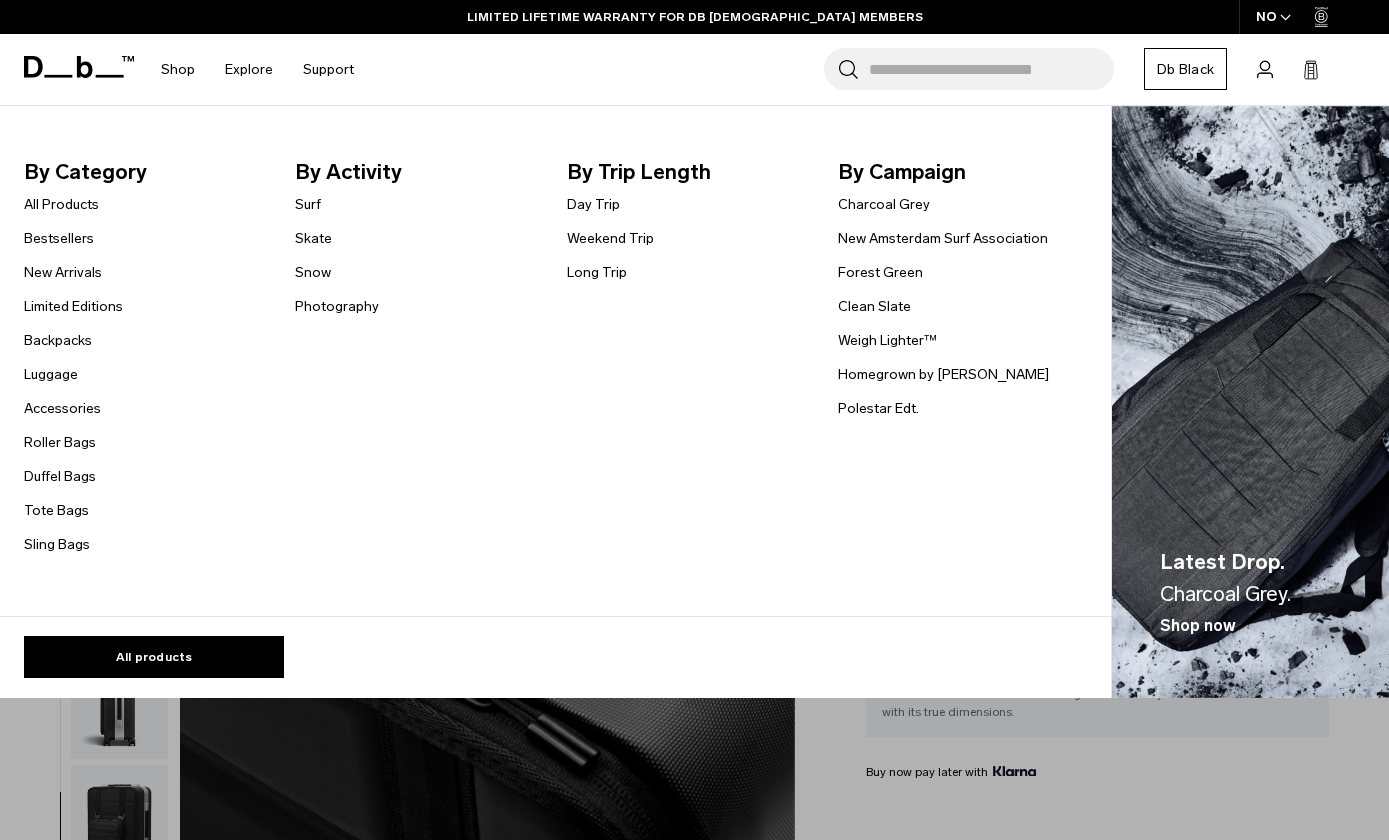 click on "Limited Editions" at bounding box center [73, 306] 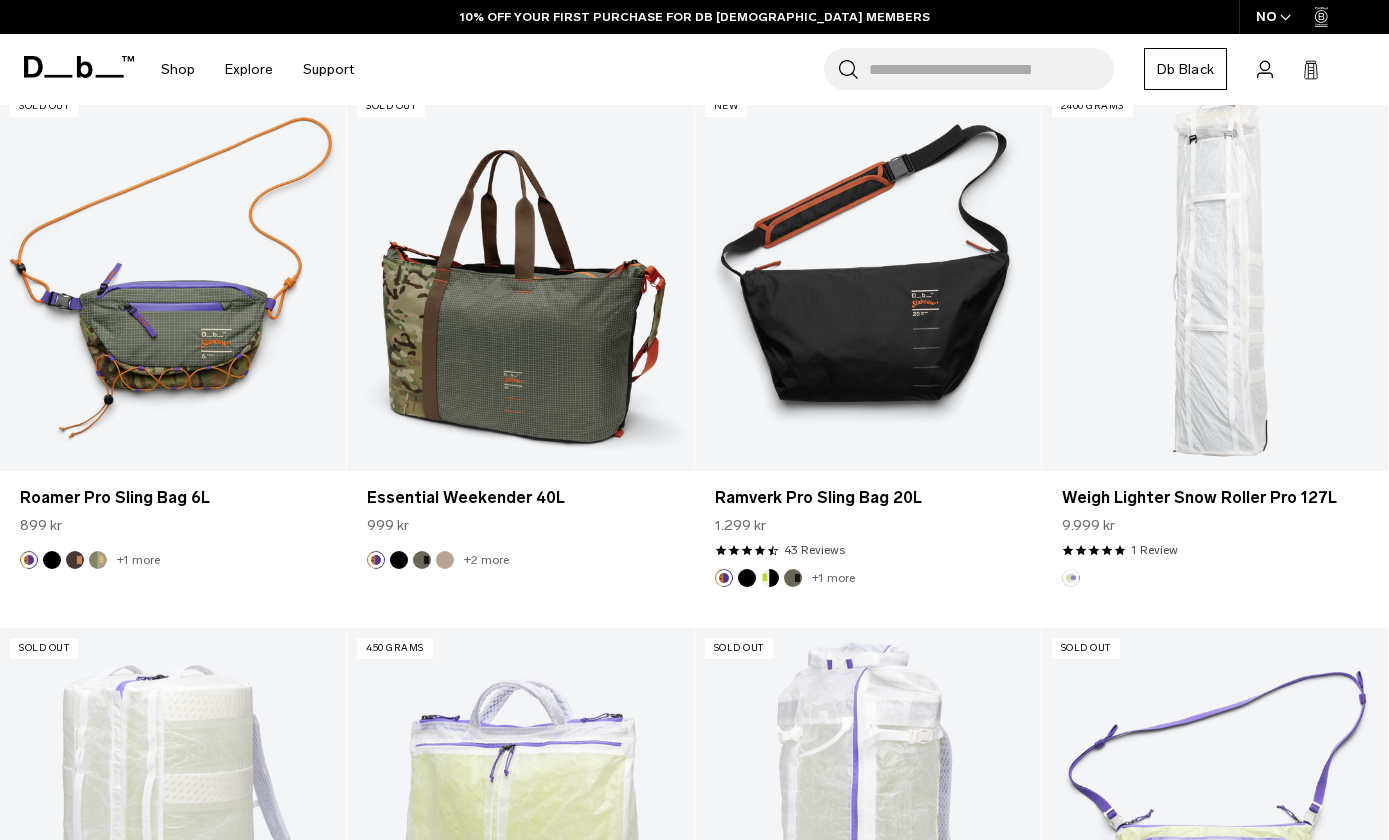 scroll, scrollTop: 401, scrollLeft: 0, axis: vertical 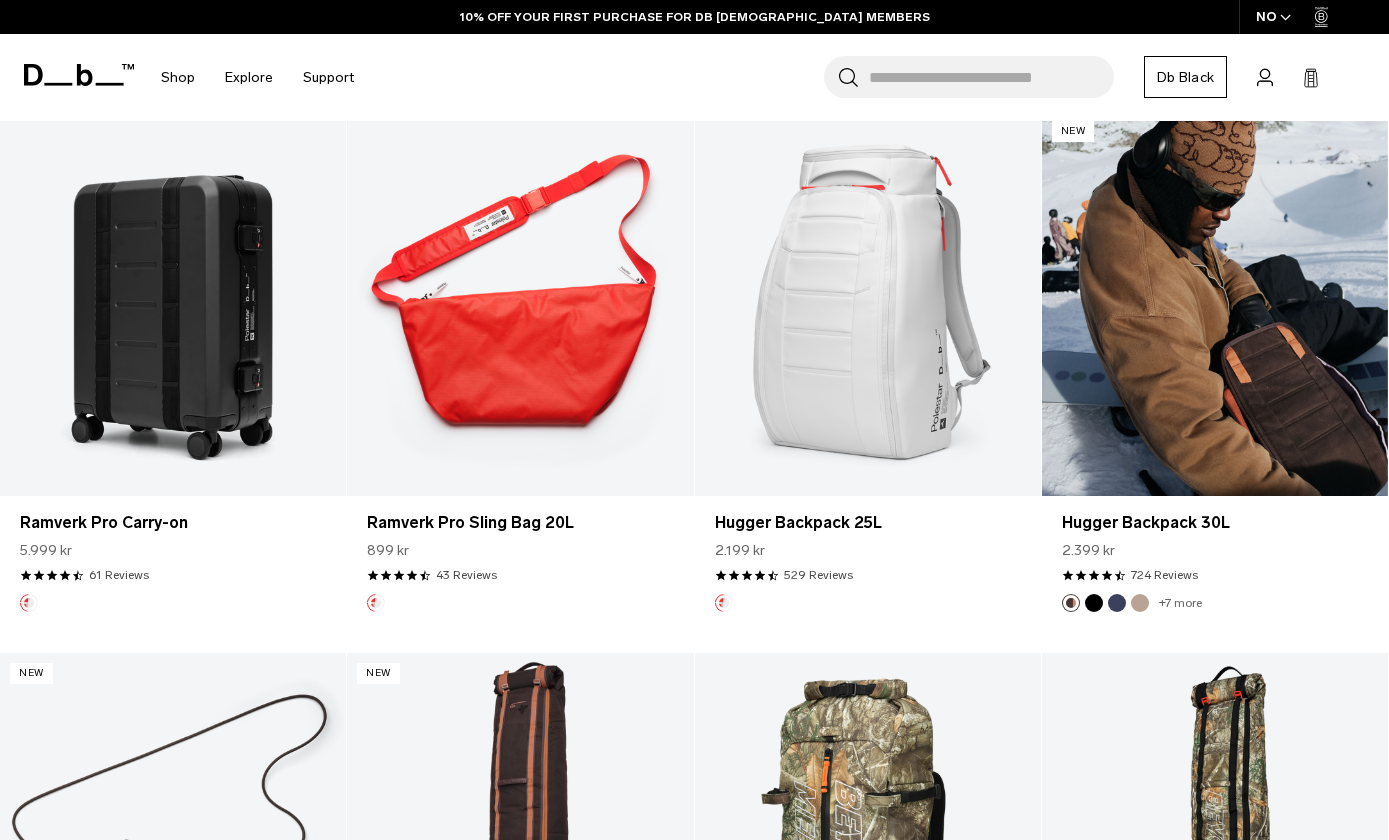 click at bounding box center [1215, 303] 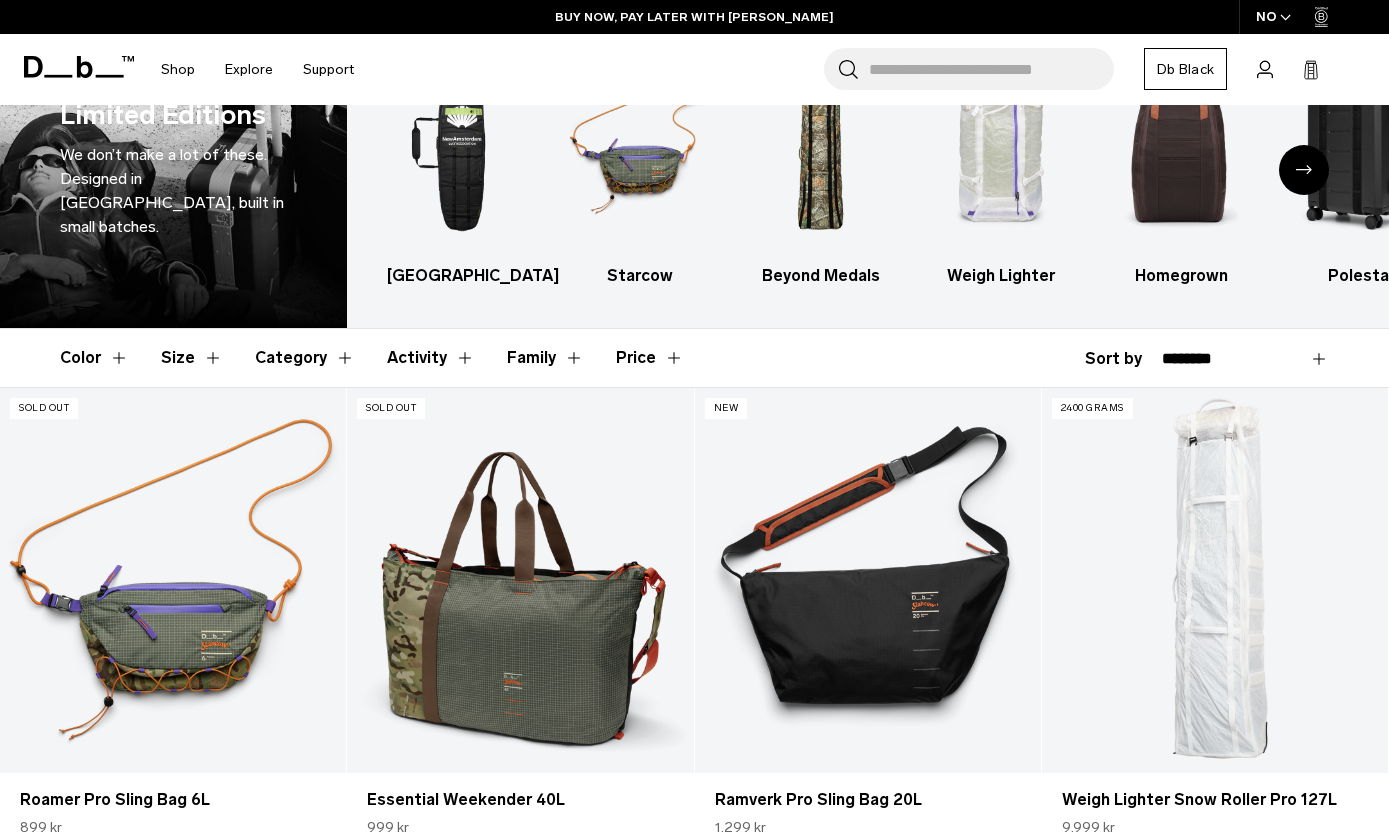 scroll, scrollTop: 0, scrollLeft: 0, axis: both 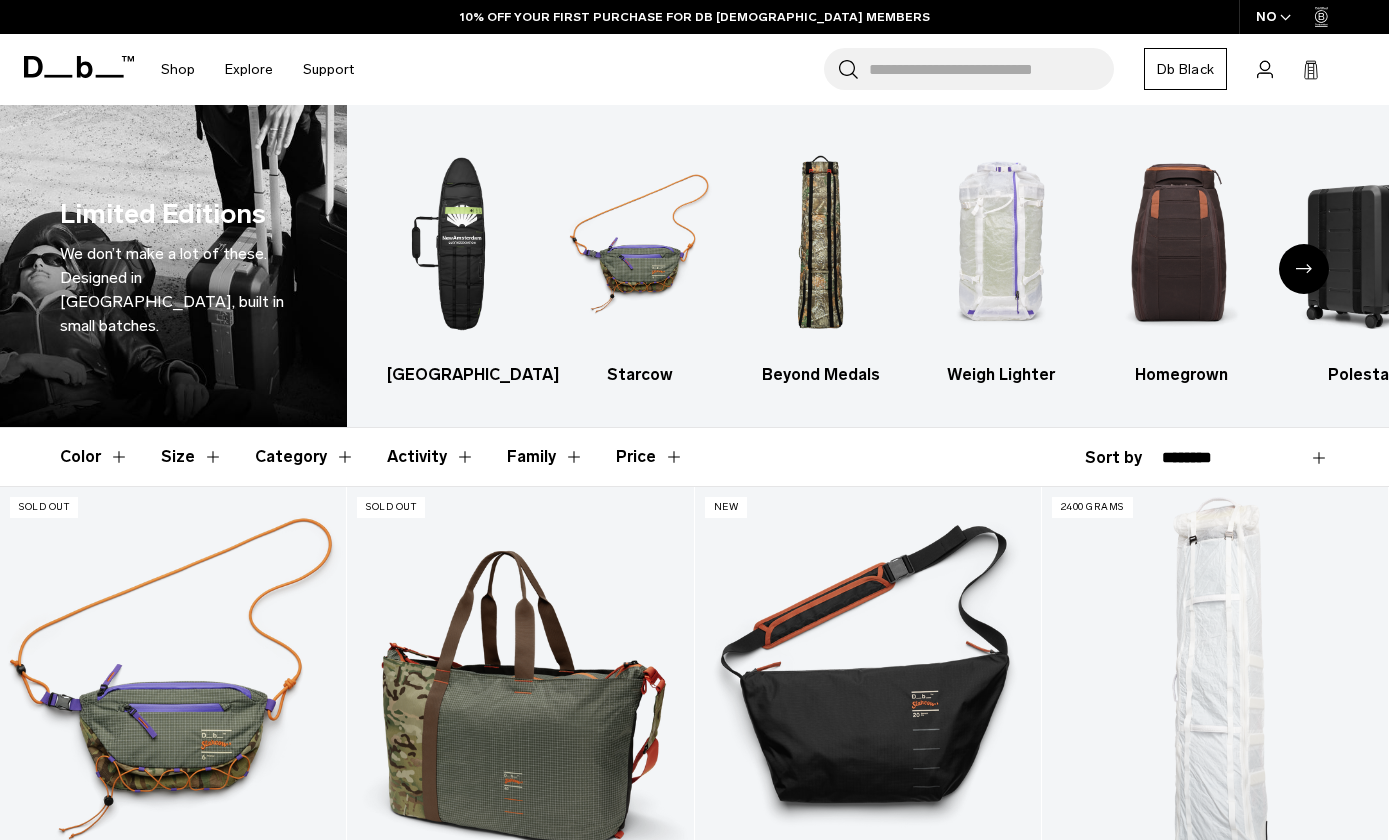 click 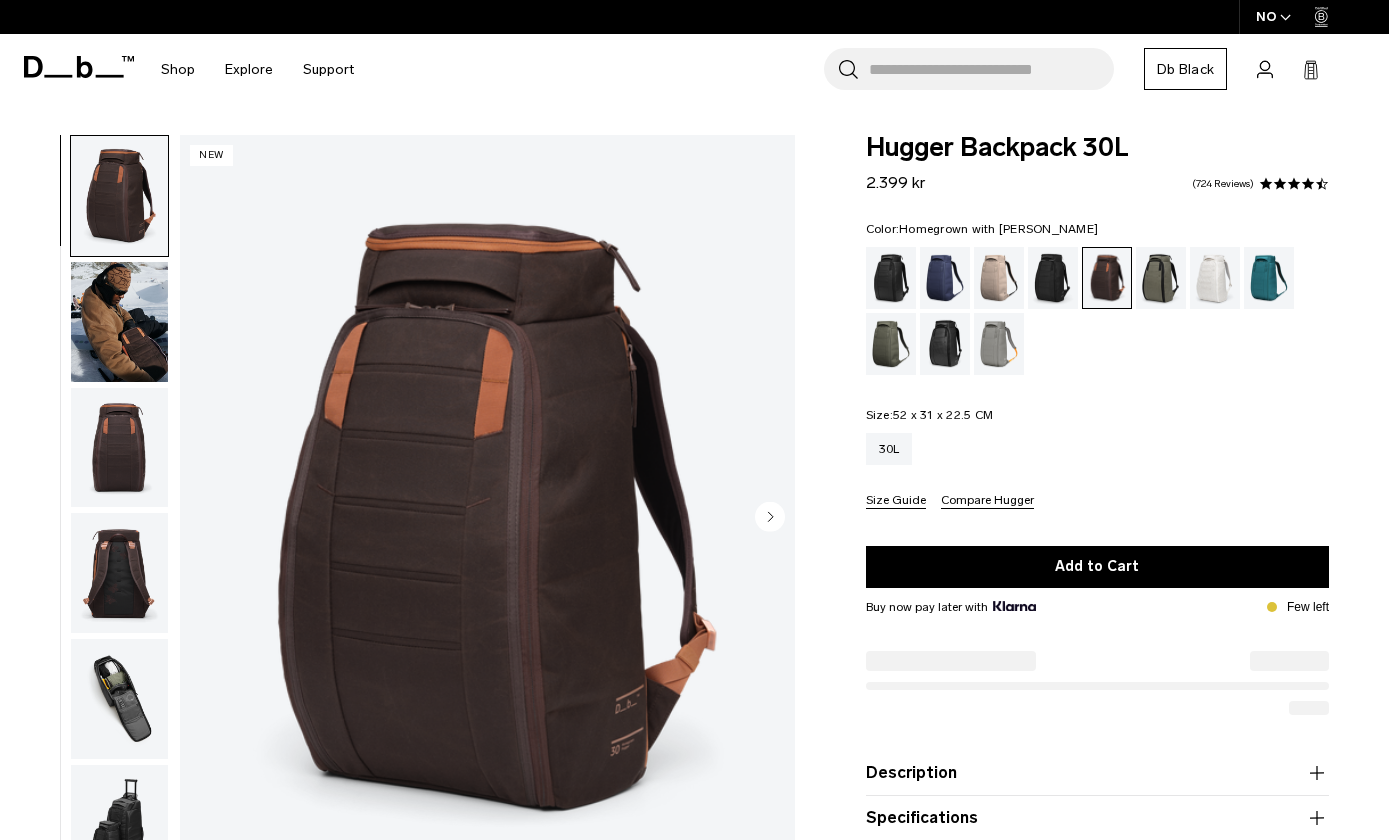 scroll, scrollTop: 0, scrollLeft: 0, axis: both 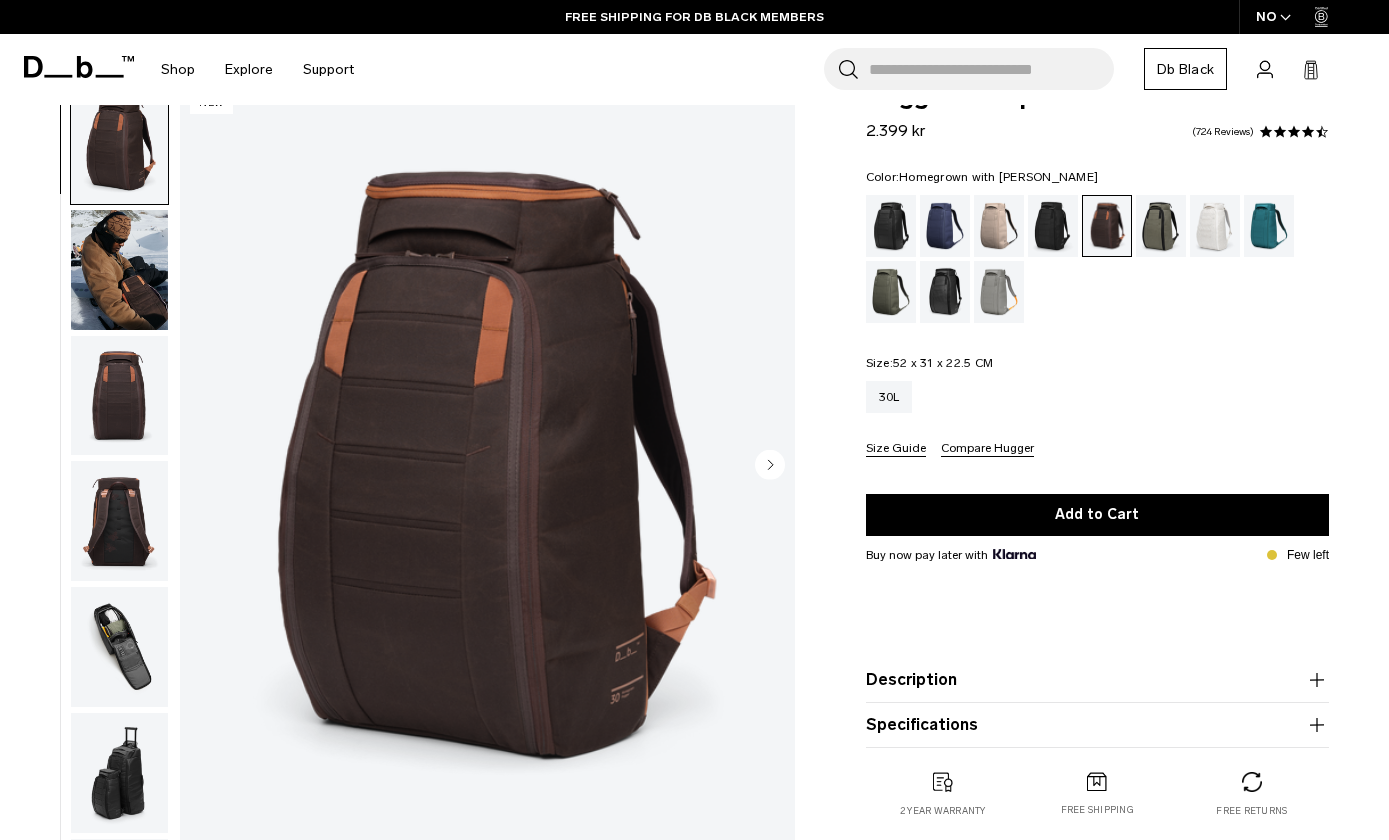 click at bounding box center [119, 396] 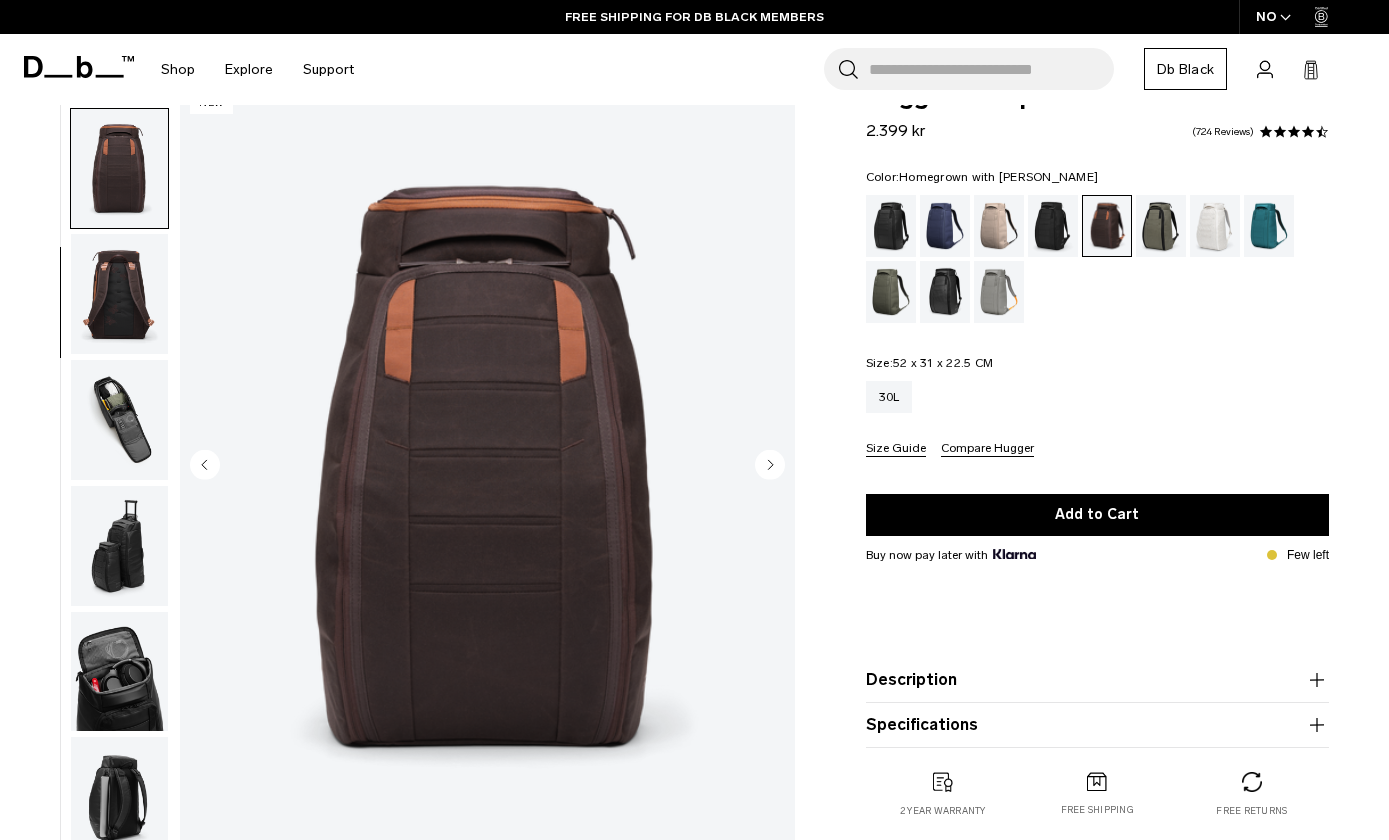 scroll, scrollTop: 255, scrollLeft: 0, axis: vertical 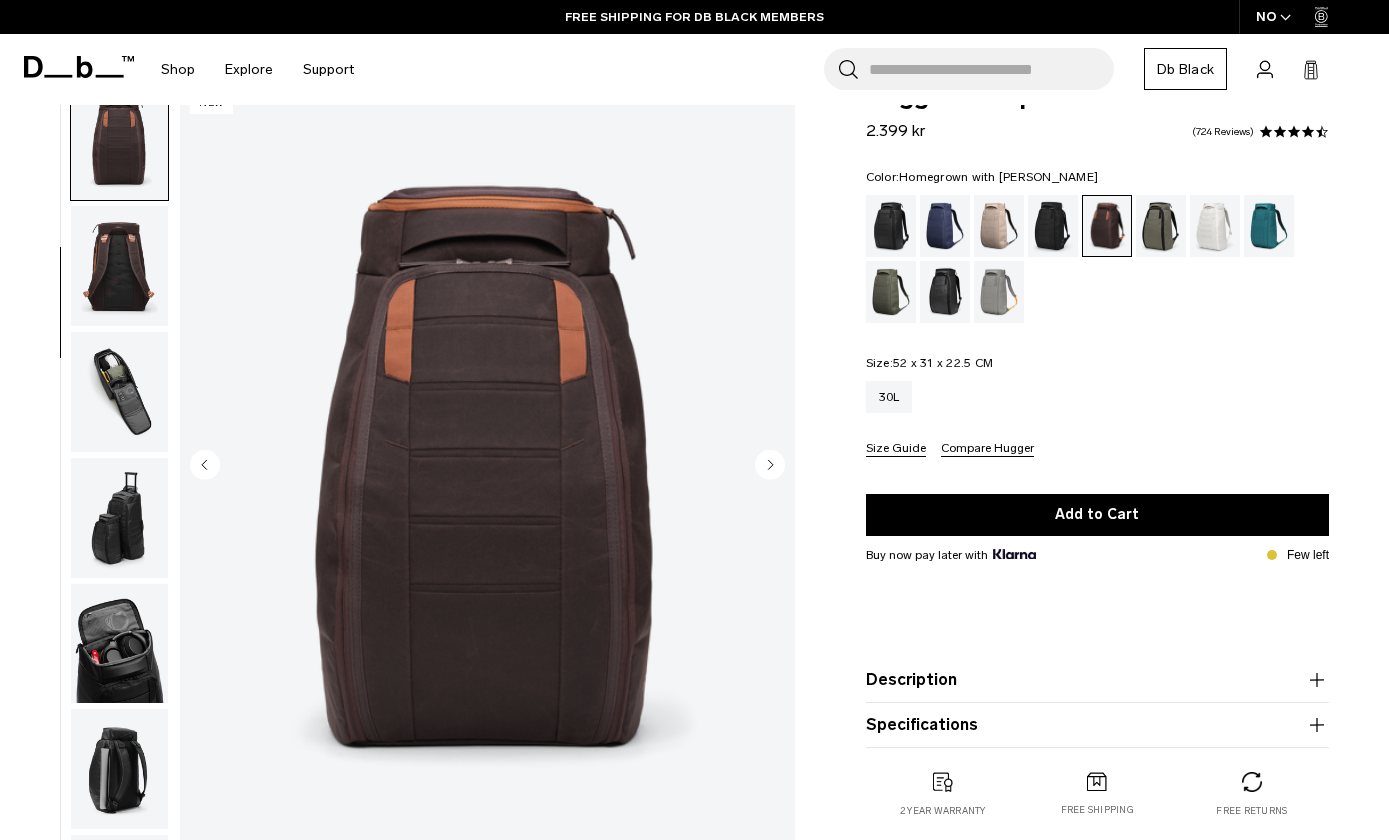 click at bounding box center [119, 392] 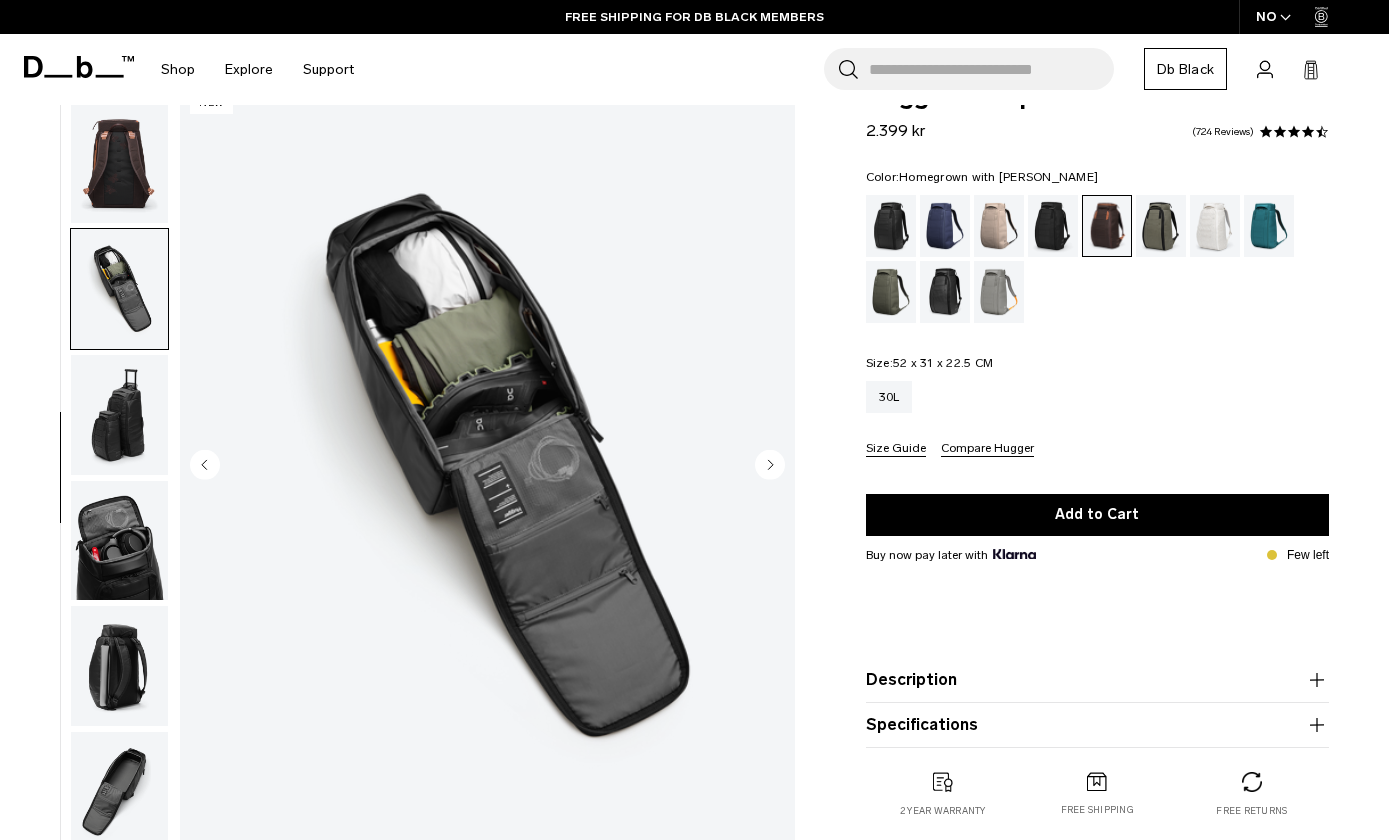 scroll, scrollTop: 373, scrollLeft: 0, axis: vertical 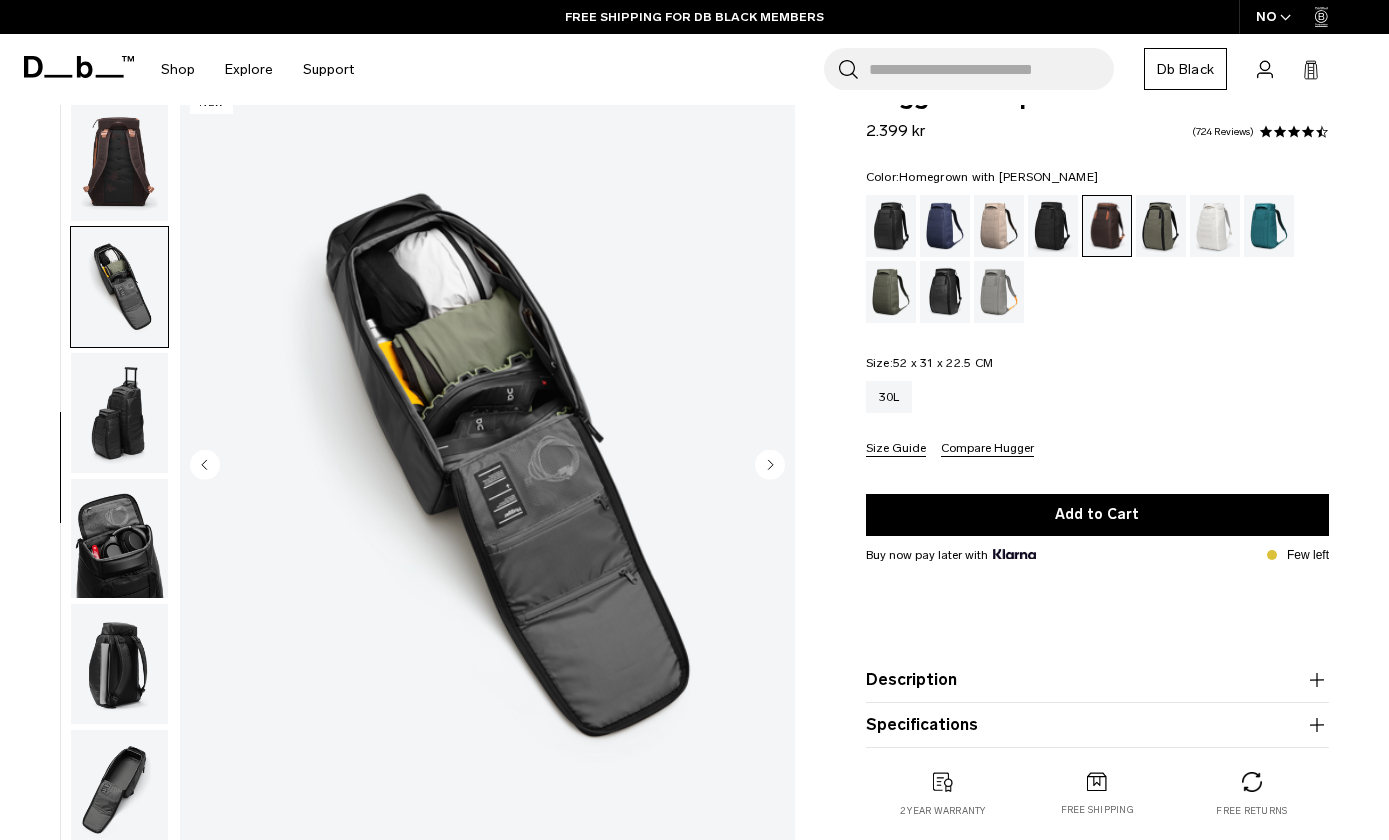 click at bounding box center (119, 413) 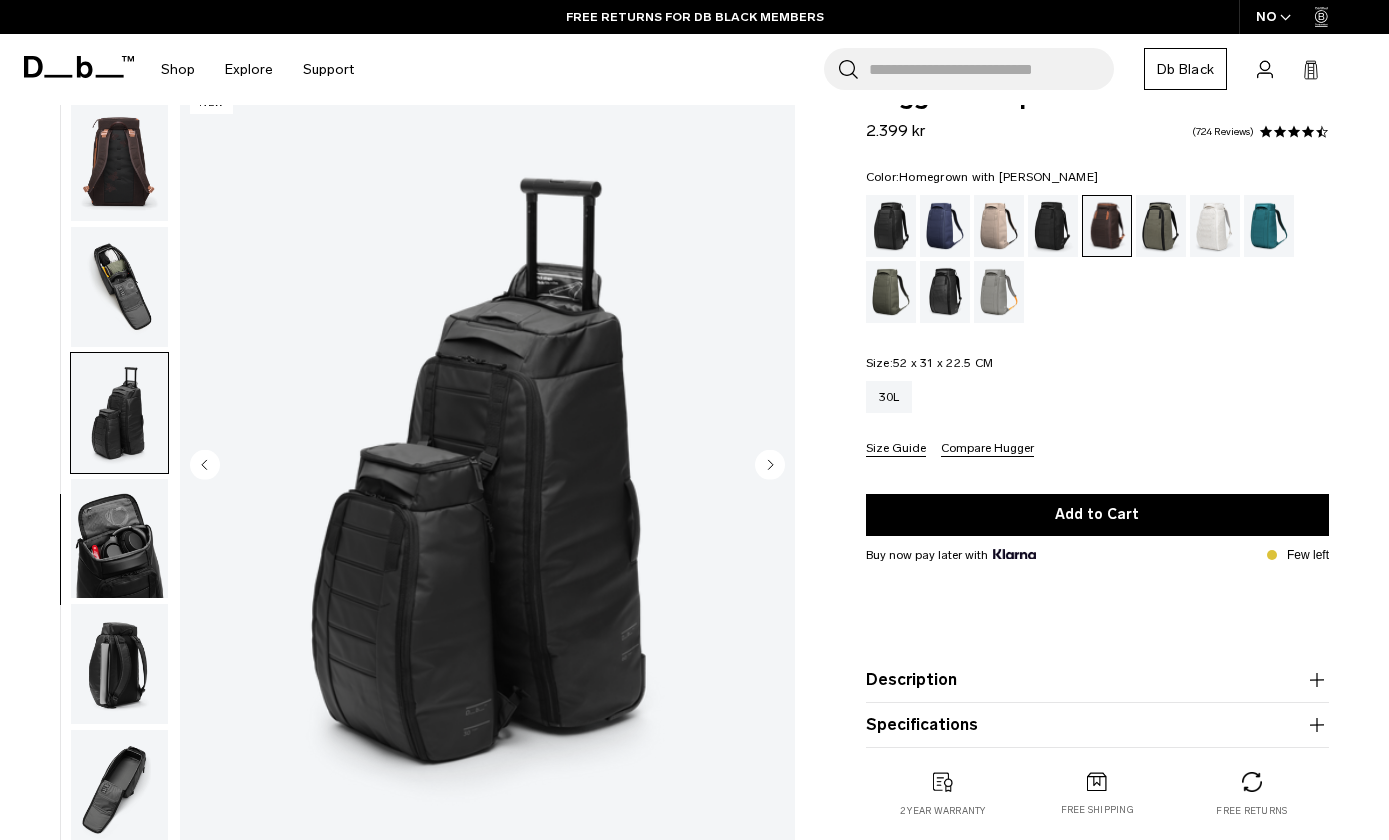 scroll, scrollTop: 484, scrollLeft: 0, axis: vertical 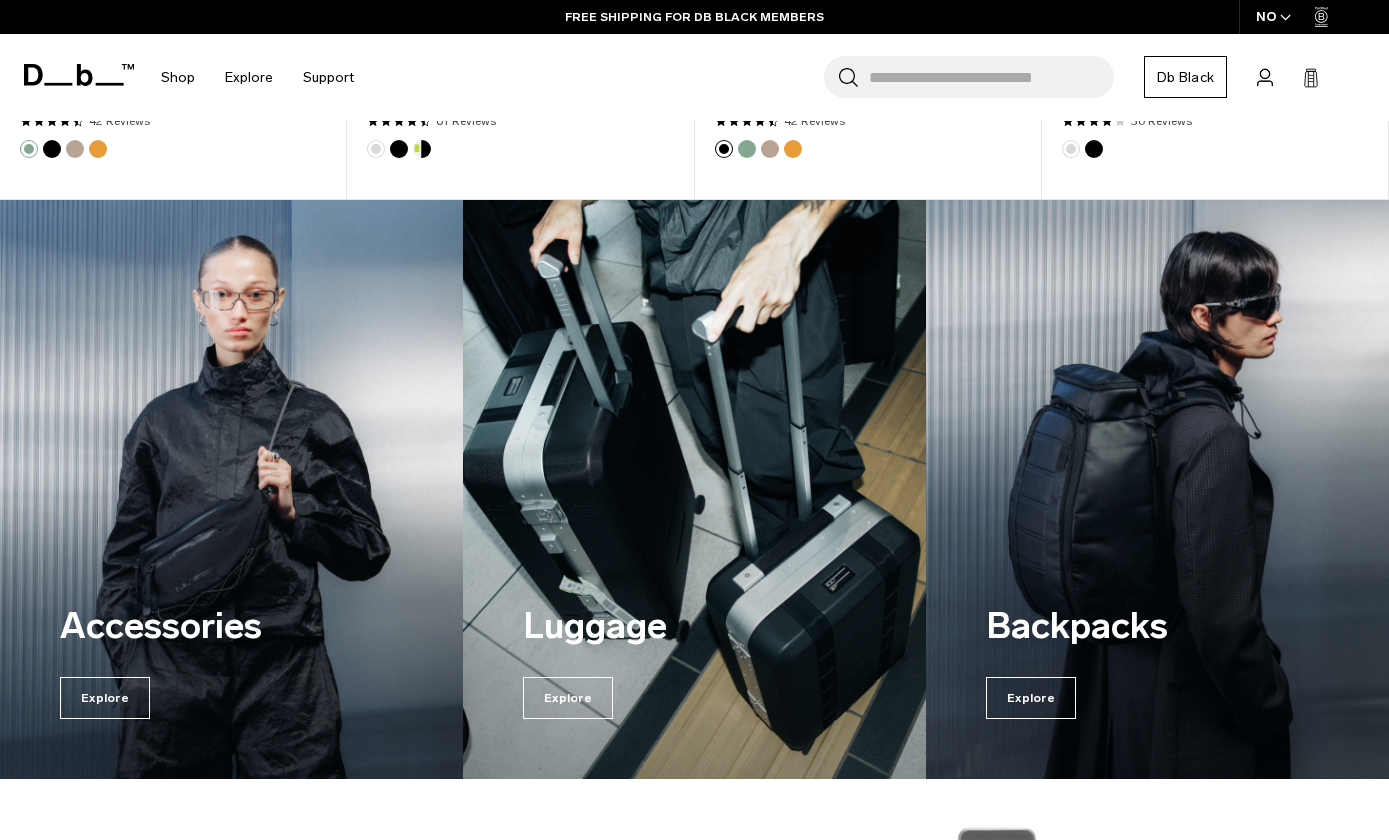 click on "Explore" at bounding box center (105, 698) 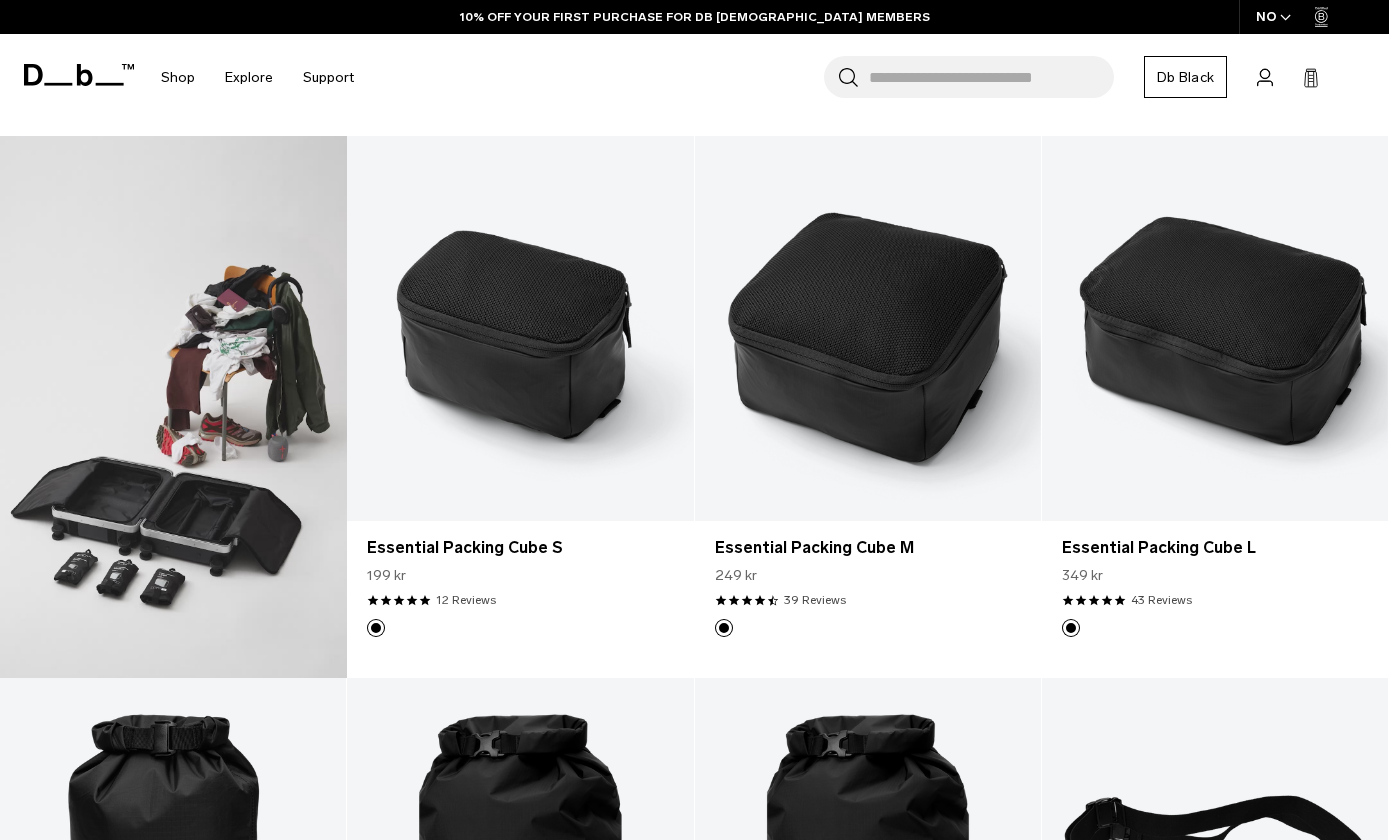 scroll, scrollTop: 893, scrollLeft: 0, axis: vertical 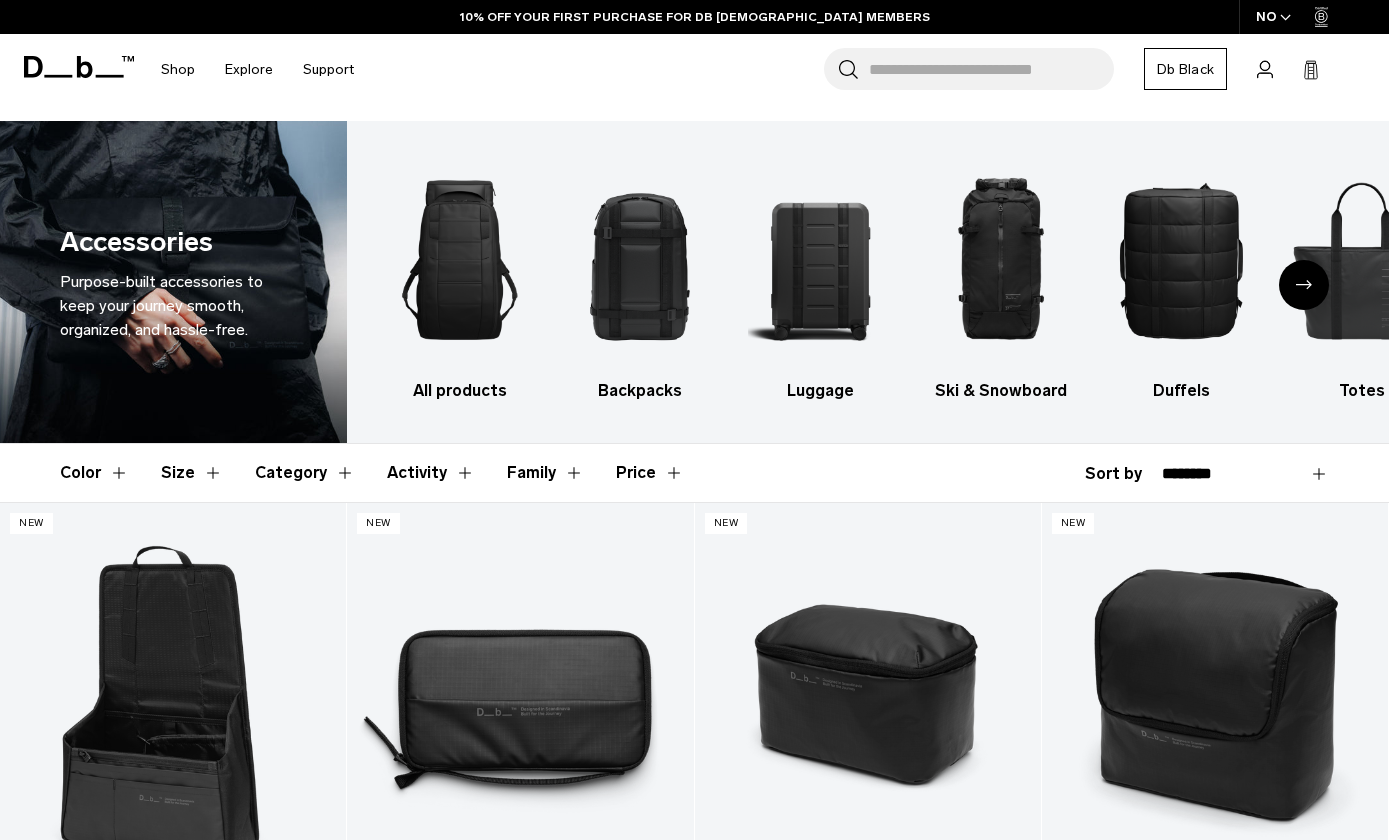 click at bounding box center [820, 260] 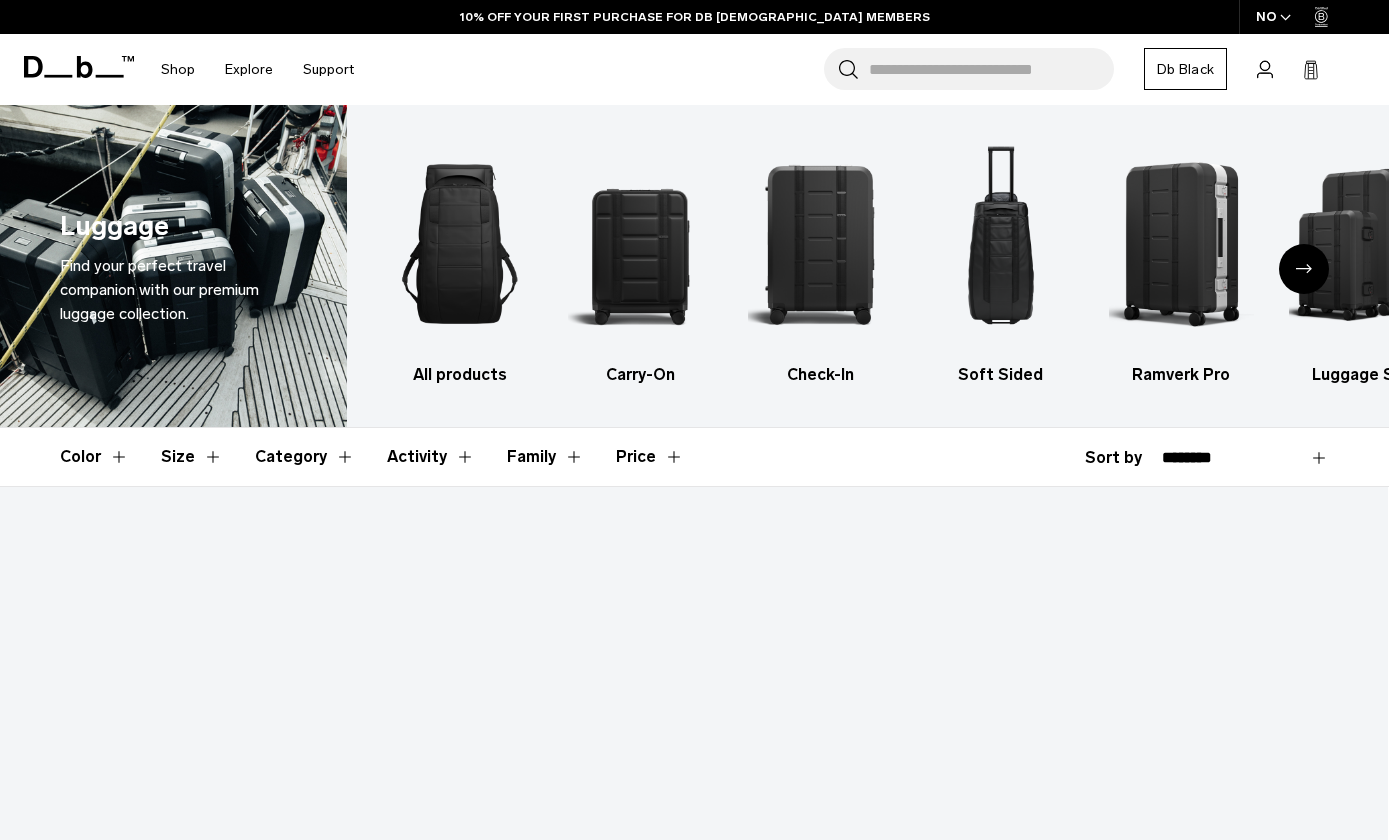 scroll, scrollTop: 459, scrollLeft: 0, axis: vertical 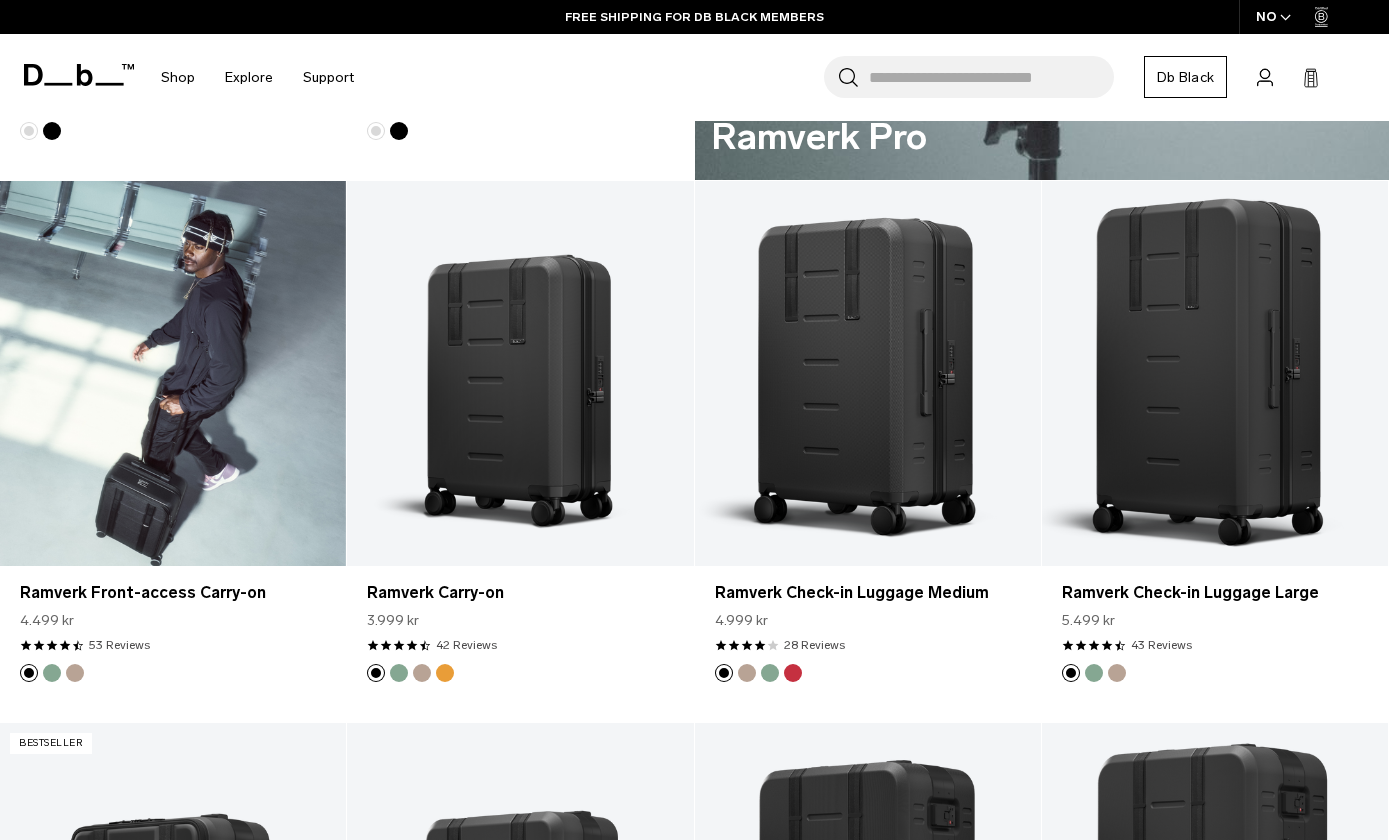 click at bounding box center (173, 373) 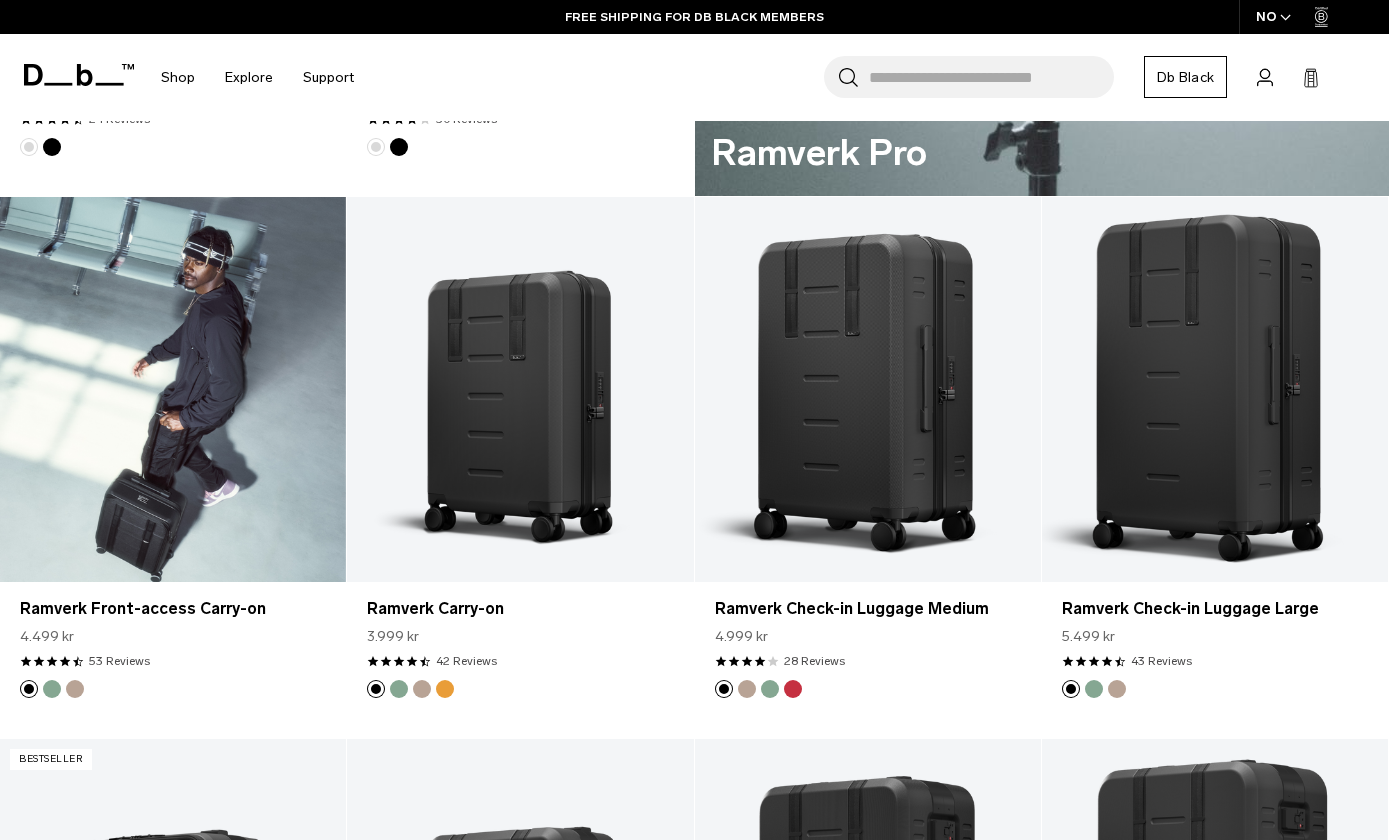 scroll, scrollTop: 1477, scrollLeft: 0, axis: vertical 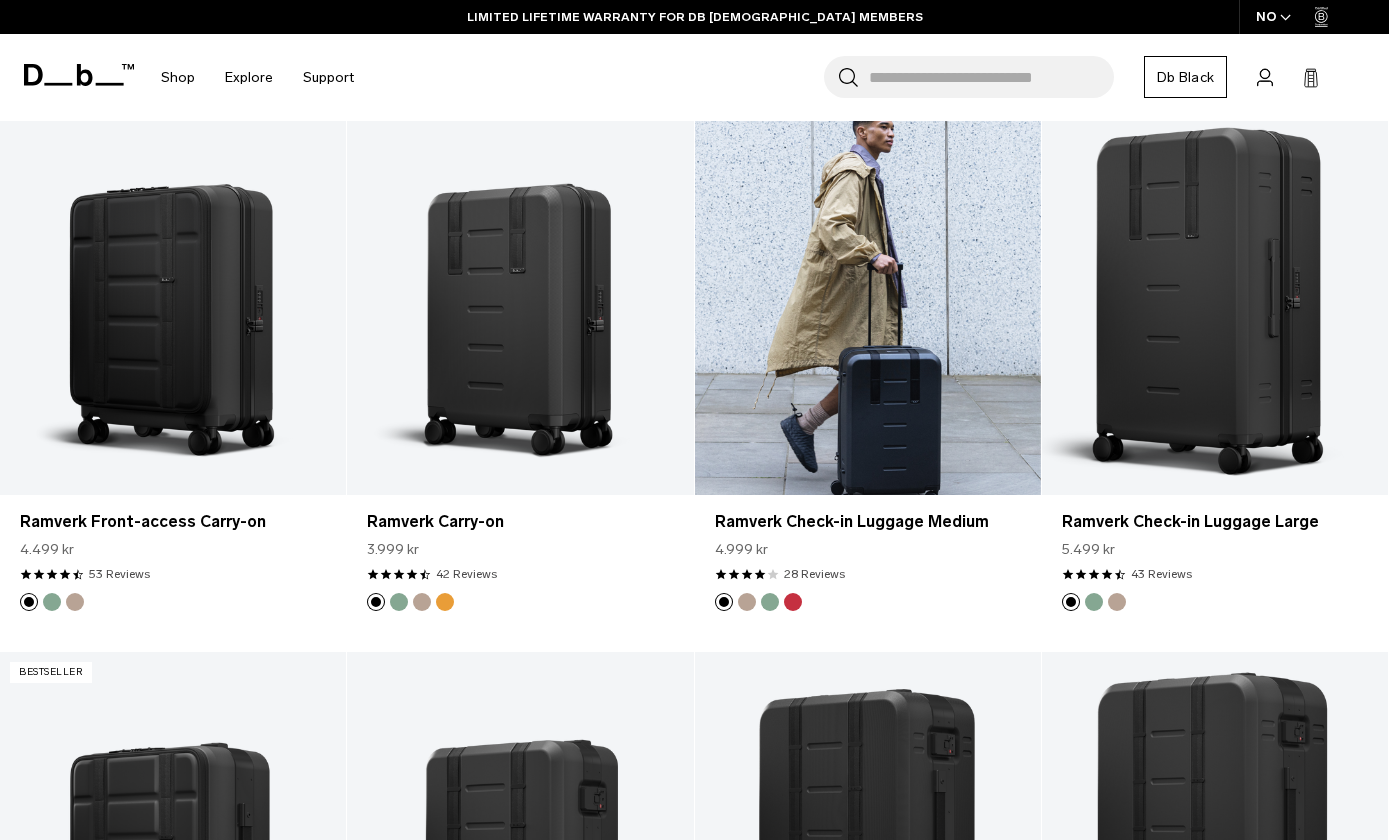 click at bounding box center (868, 302) 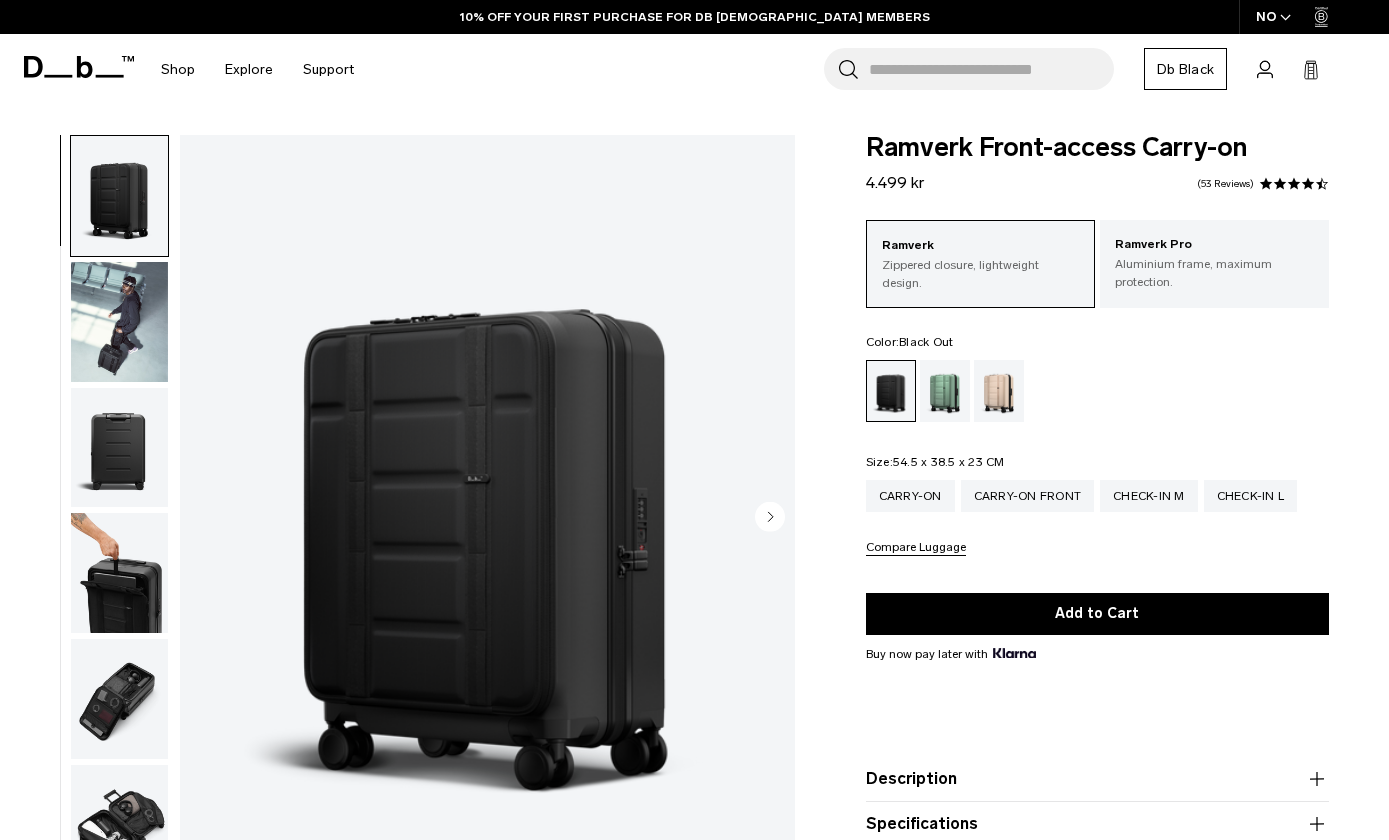 scroll, scrollTop: 0, scrollLeft: 0, axis: both 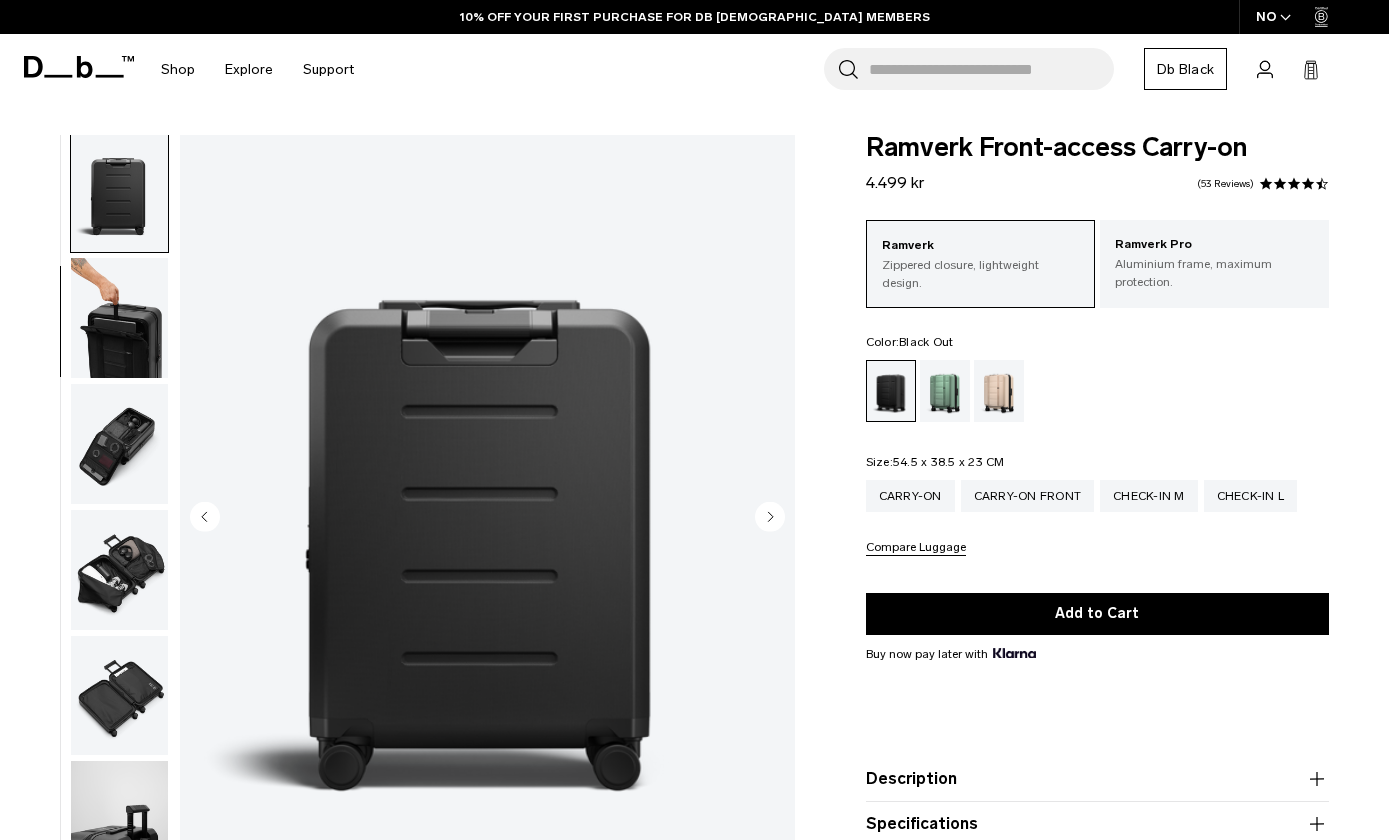 click at bounding box center (119, 444) 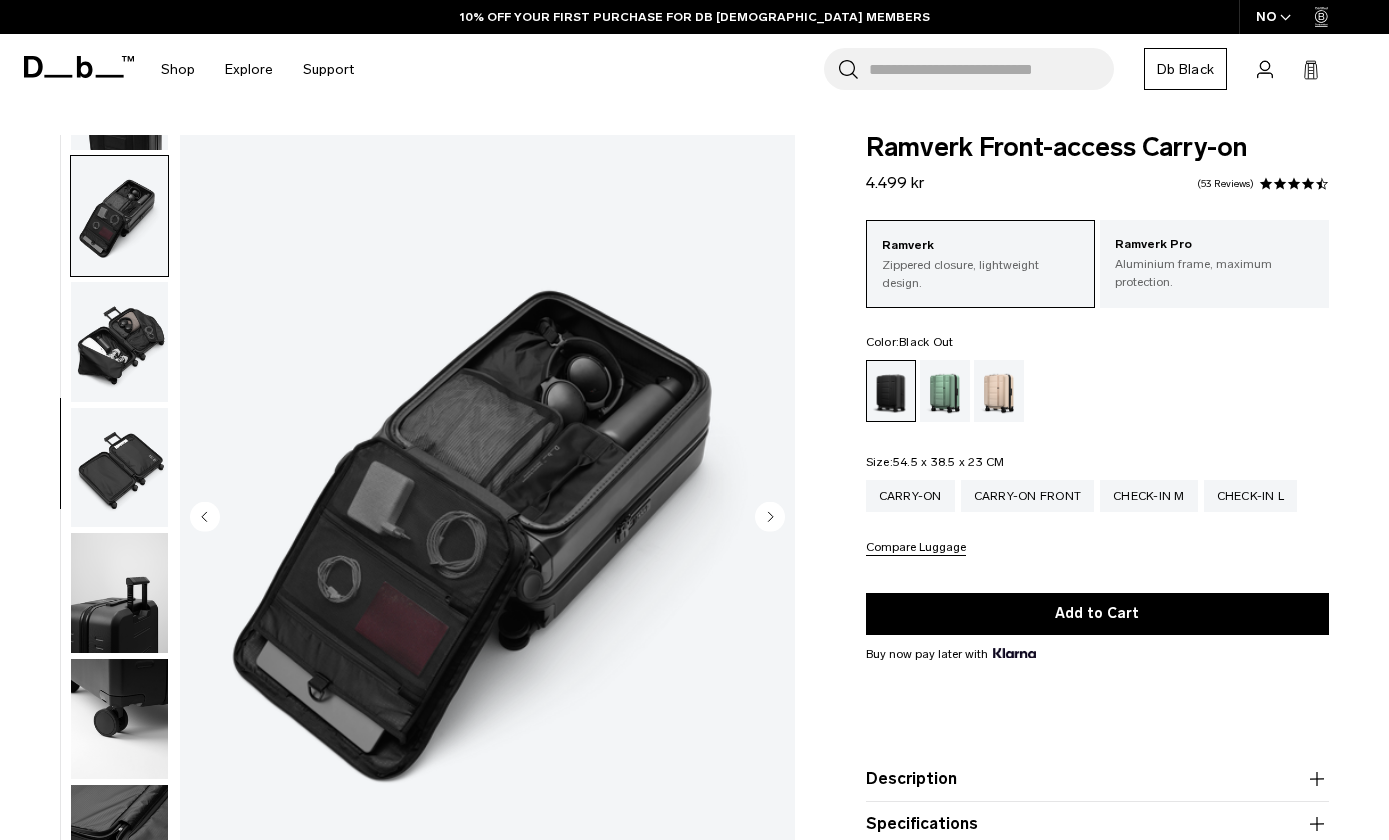 scroll, scrollTop: 509, scrollLeft: 0, axis: vertical 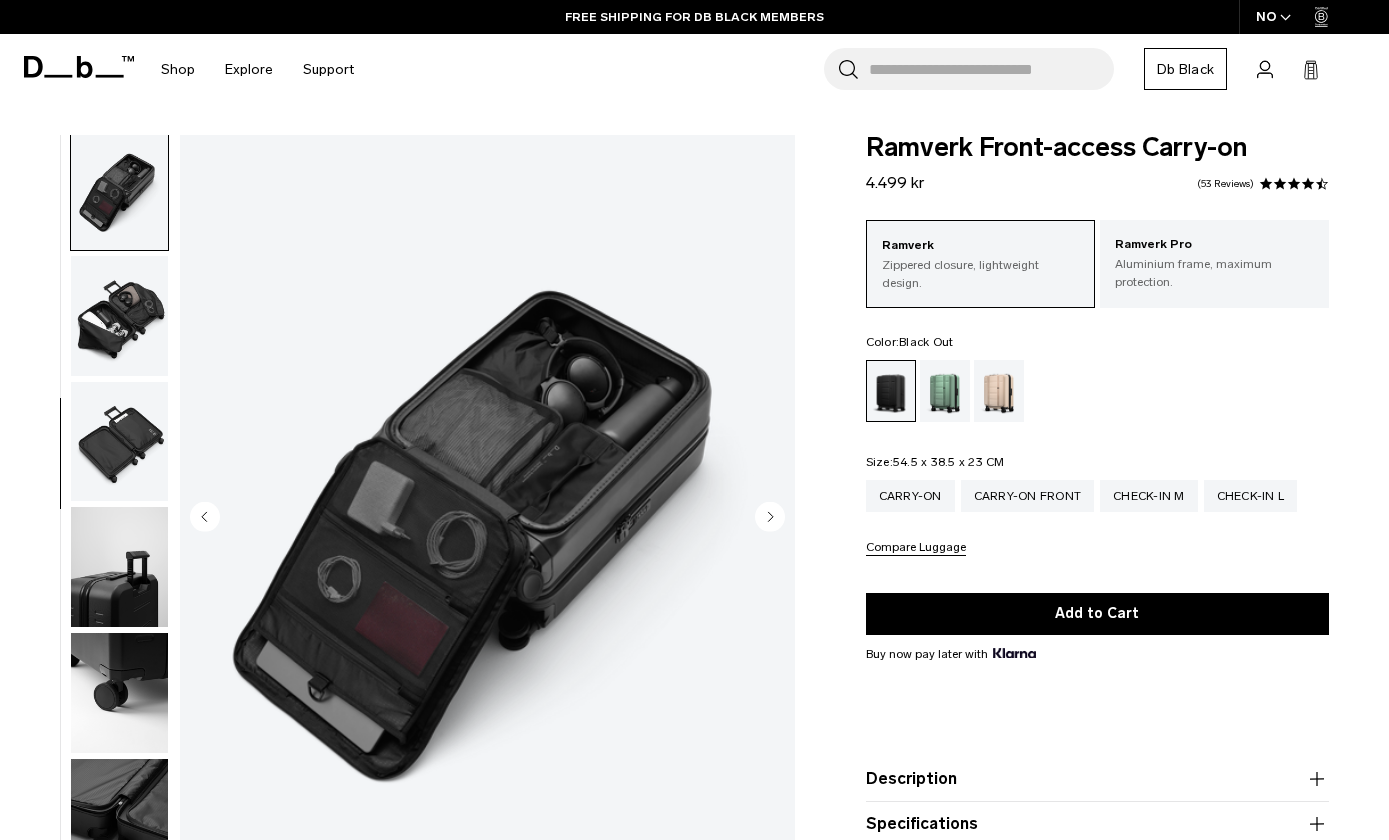 click at bounding box center (119, 316) 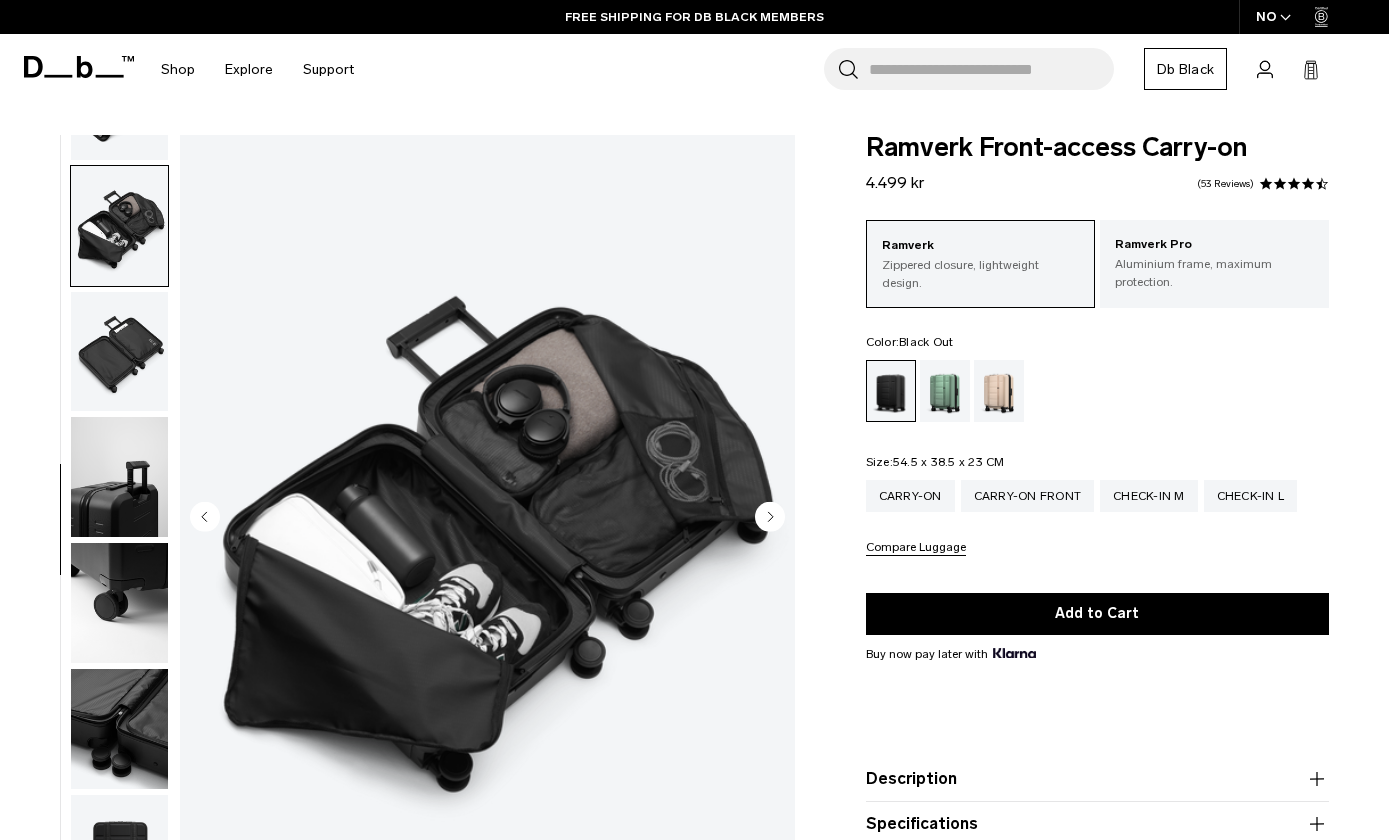 scroll, scrollTop: 628, scrollLeft: 0, axis: vertical 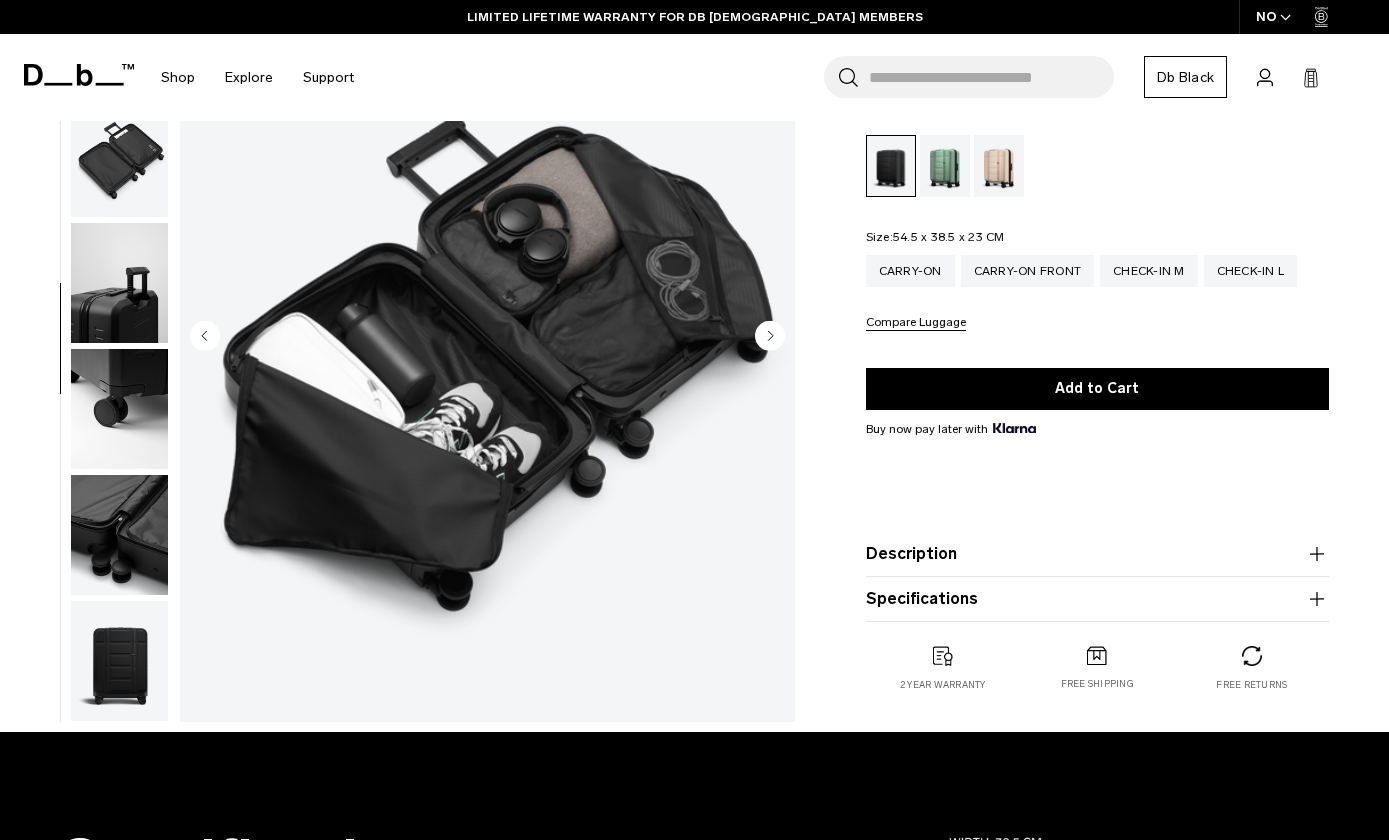 click at bounding box center [119, 535] 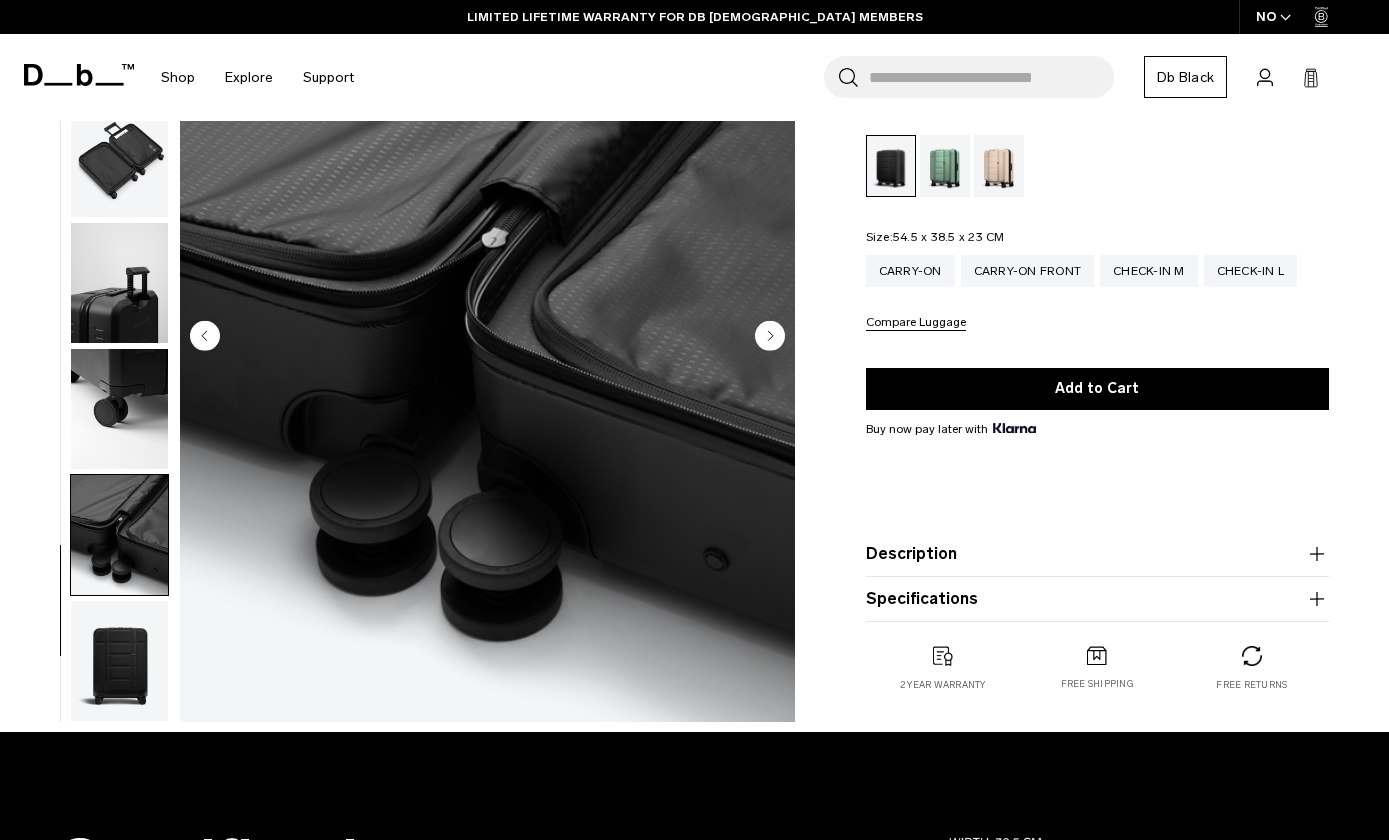 click at bounding box center [119, 409] 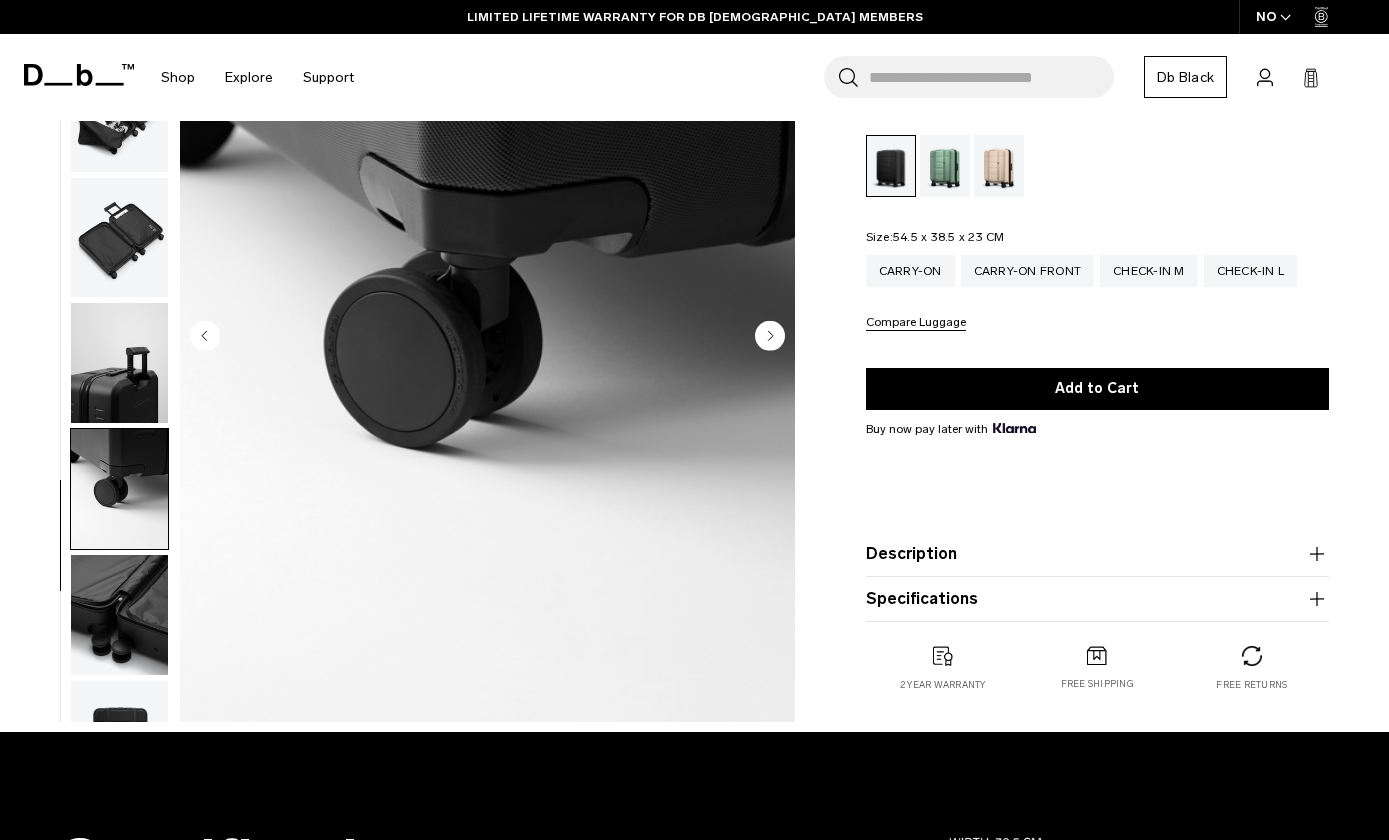click at bounding box center [119, 363] 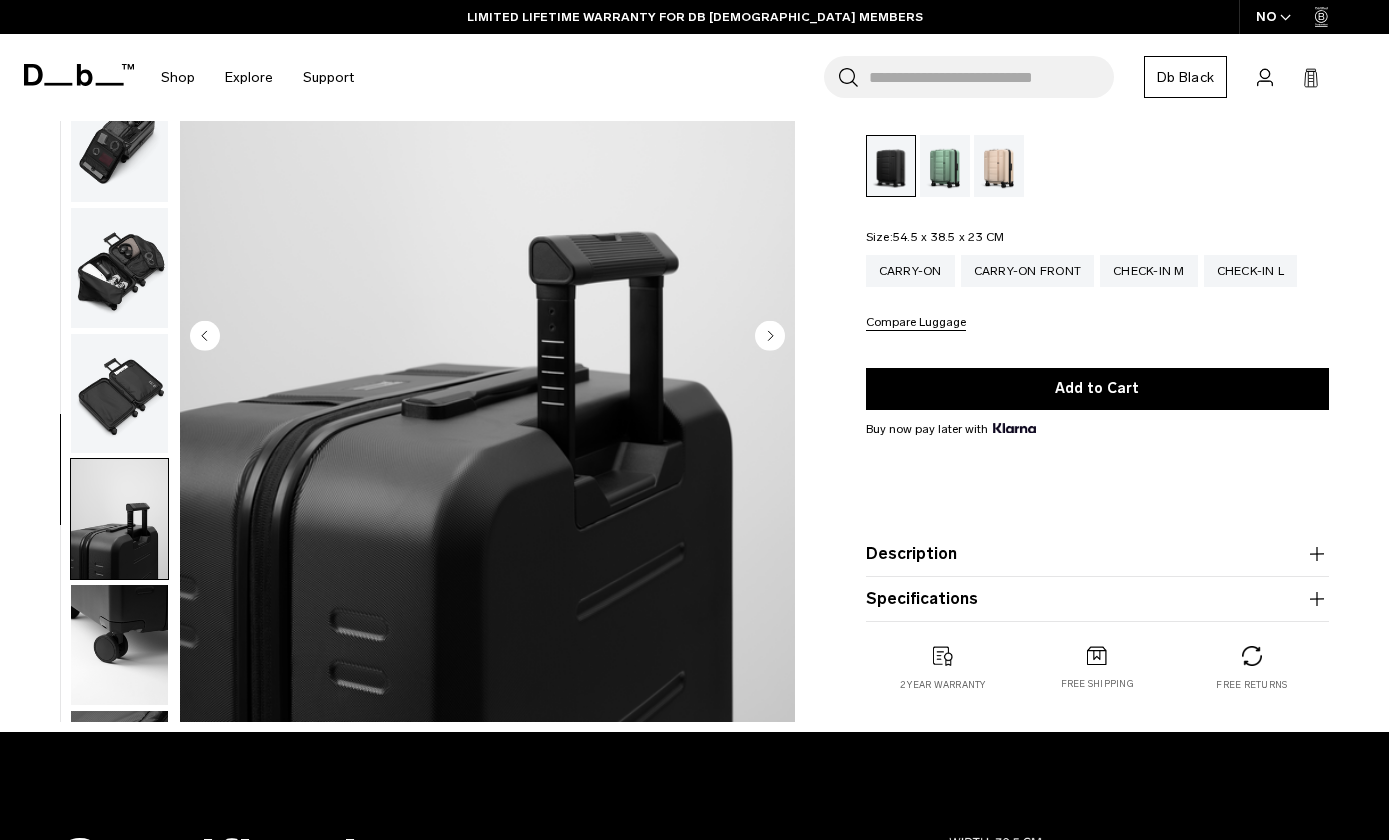 scroll, scrollTop: 376, scrollLeft: 0, axis: vertical 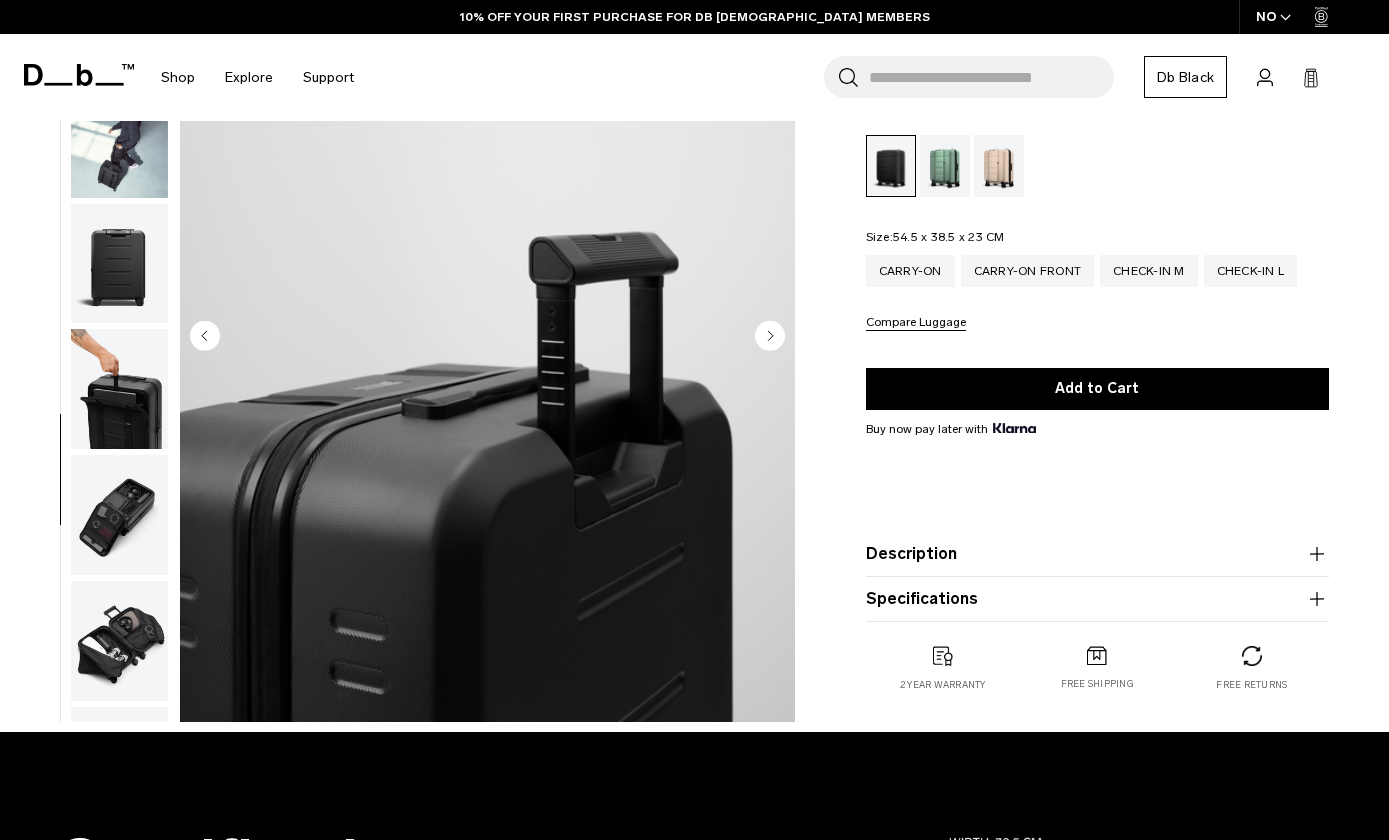 click at bounding box center (119, 515) 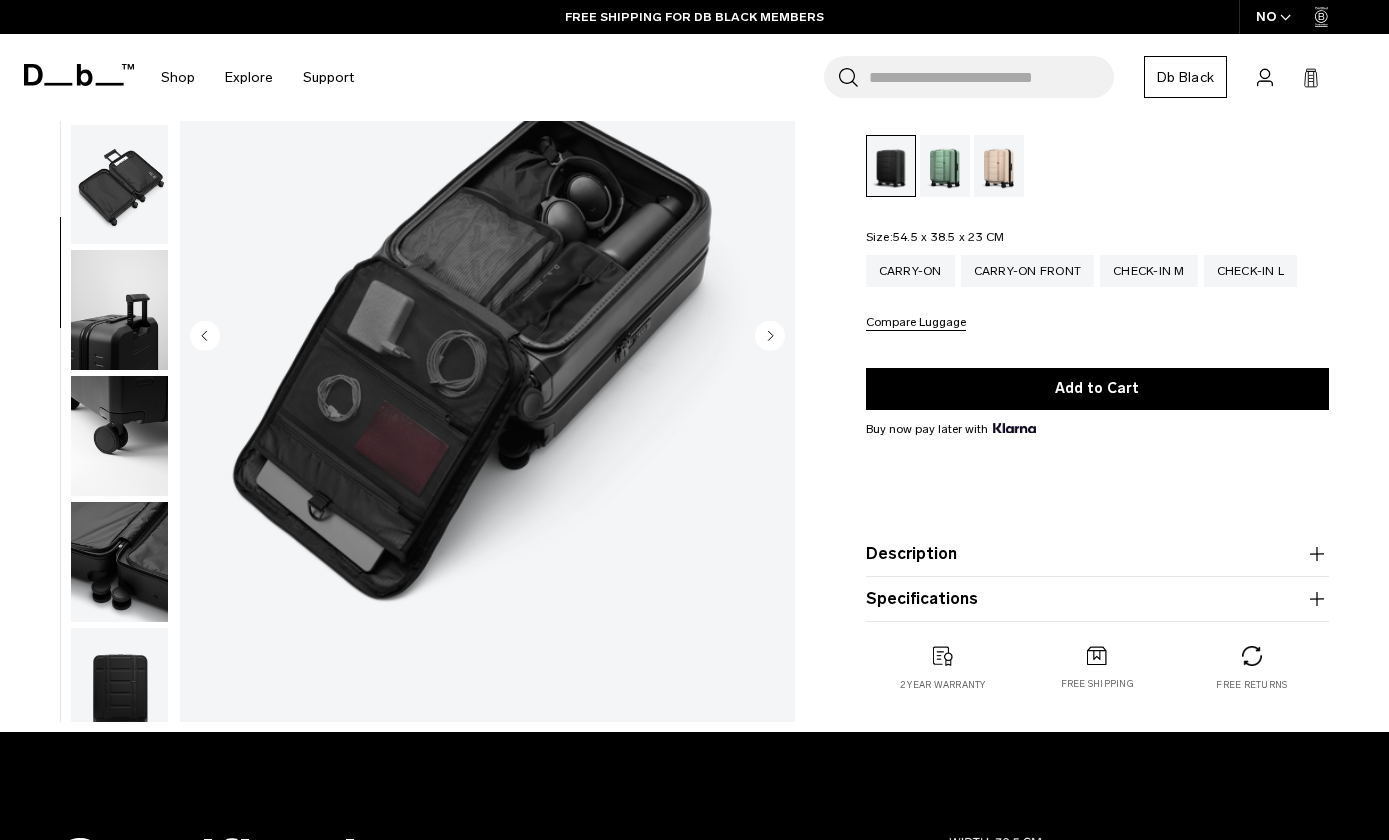 scroll, scrollTop: 585, scrollLeft: 0, axis: vertical 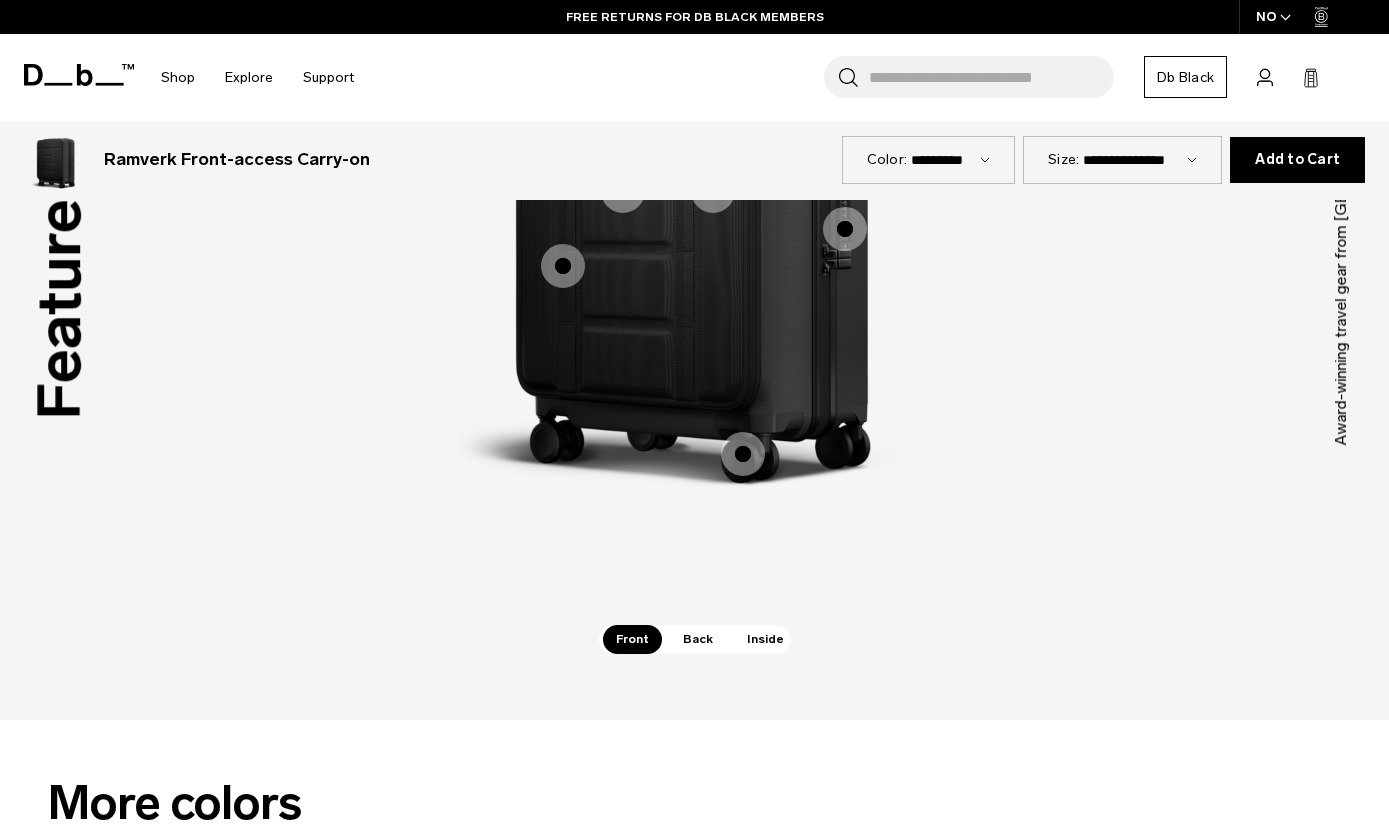 click on "Inside" at bounding box center (765, 639) 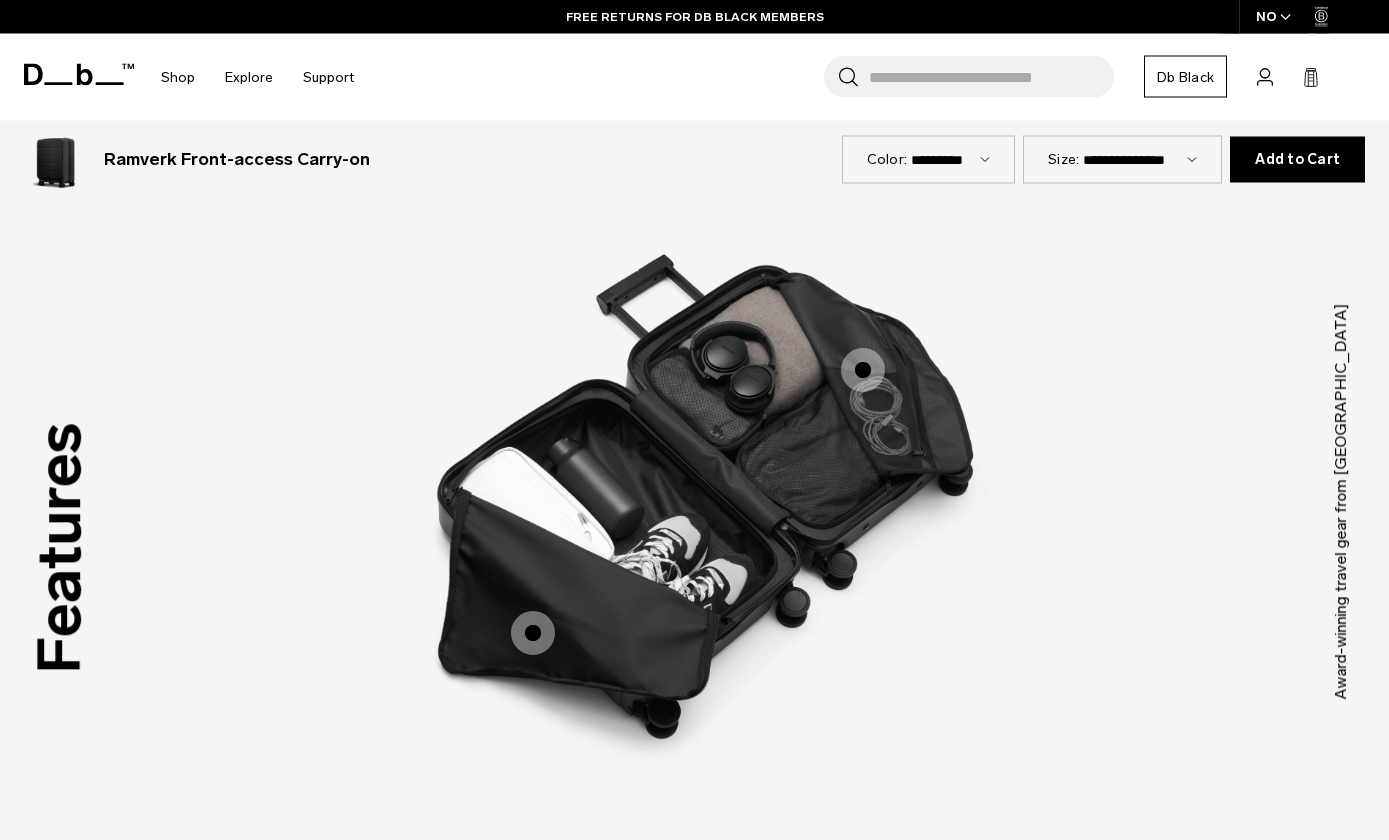 scroll, scrollTop: 1649, scrollLeft: 0, axis: vertical 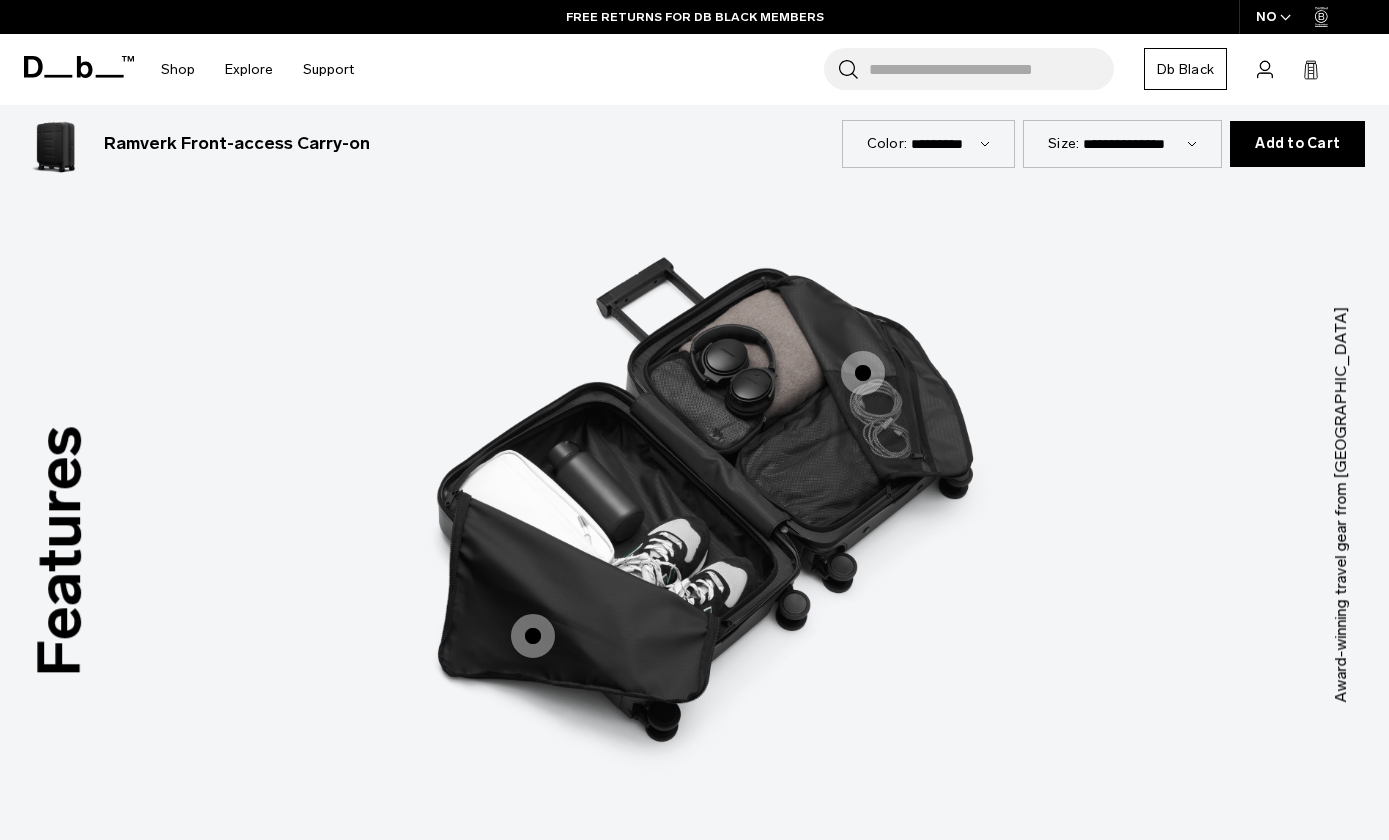 click on "Front" at bounding box center [632, 896] 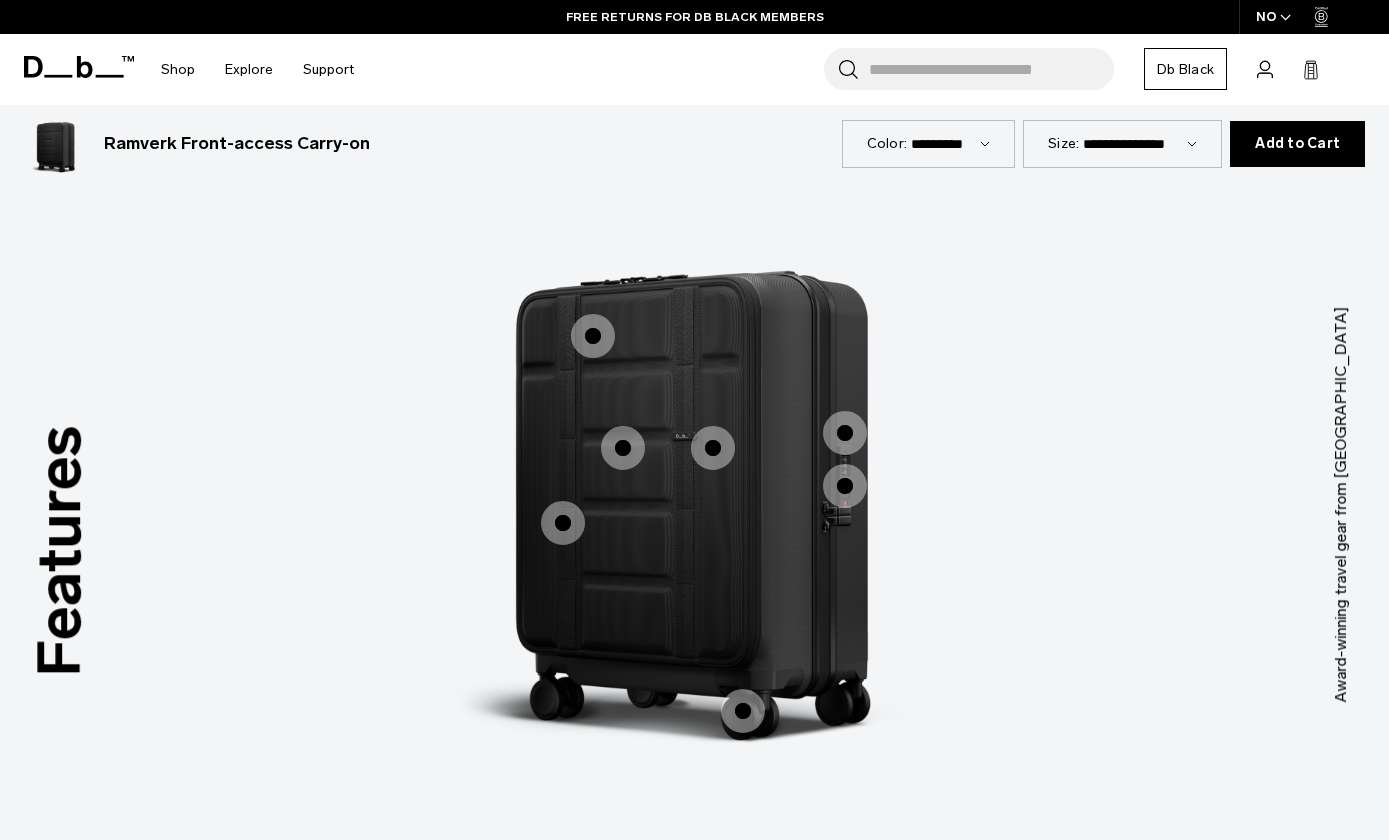 click at bounding box center (623, 448) 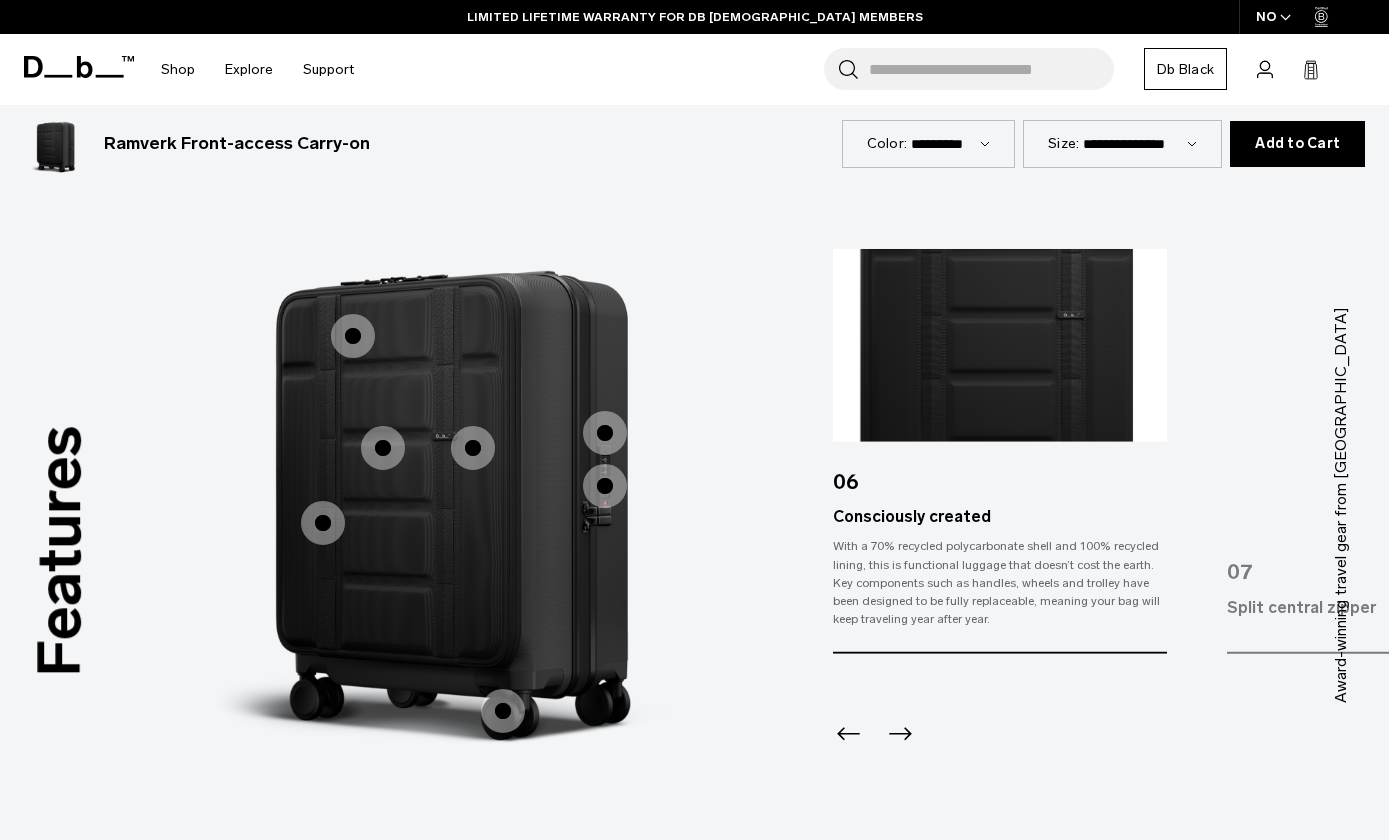 click at bounding box center (473, 448) 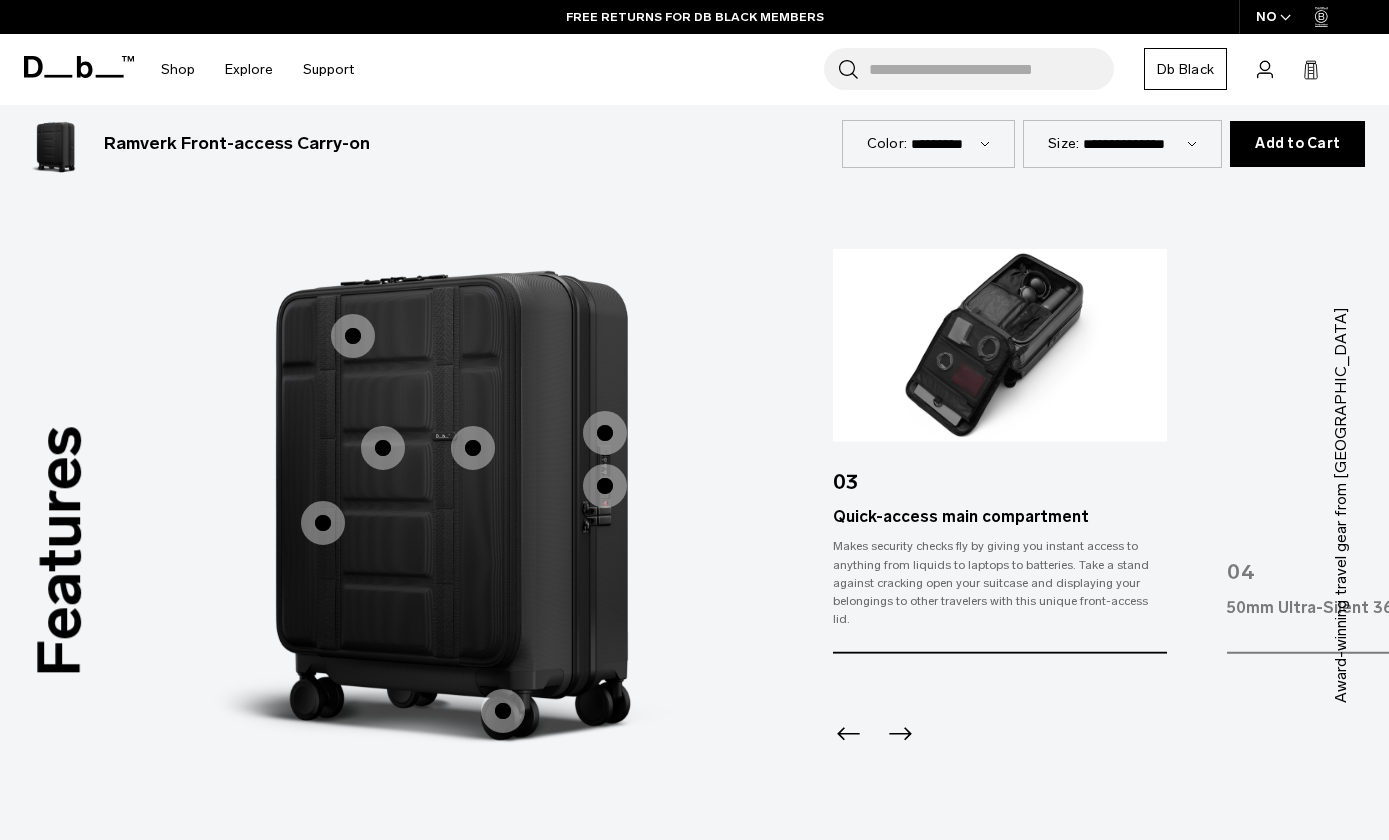 click at bounding box center (323, 523) 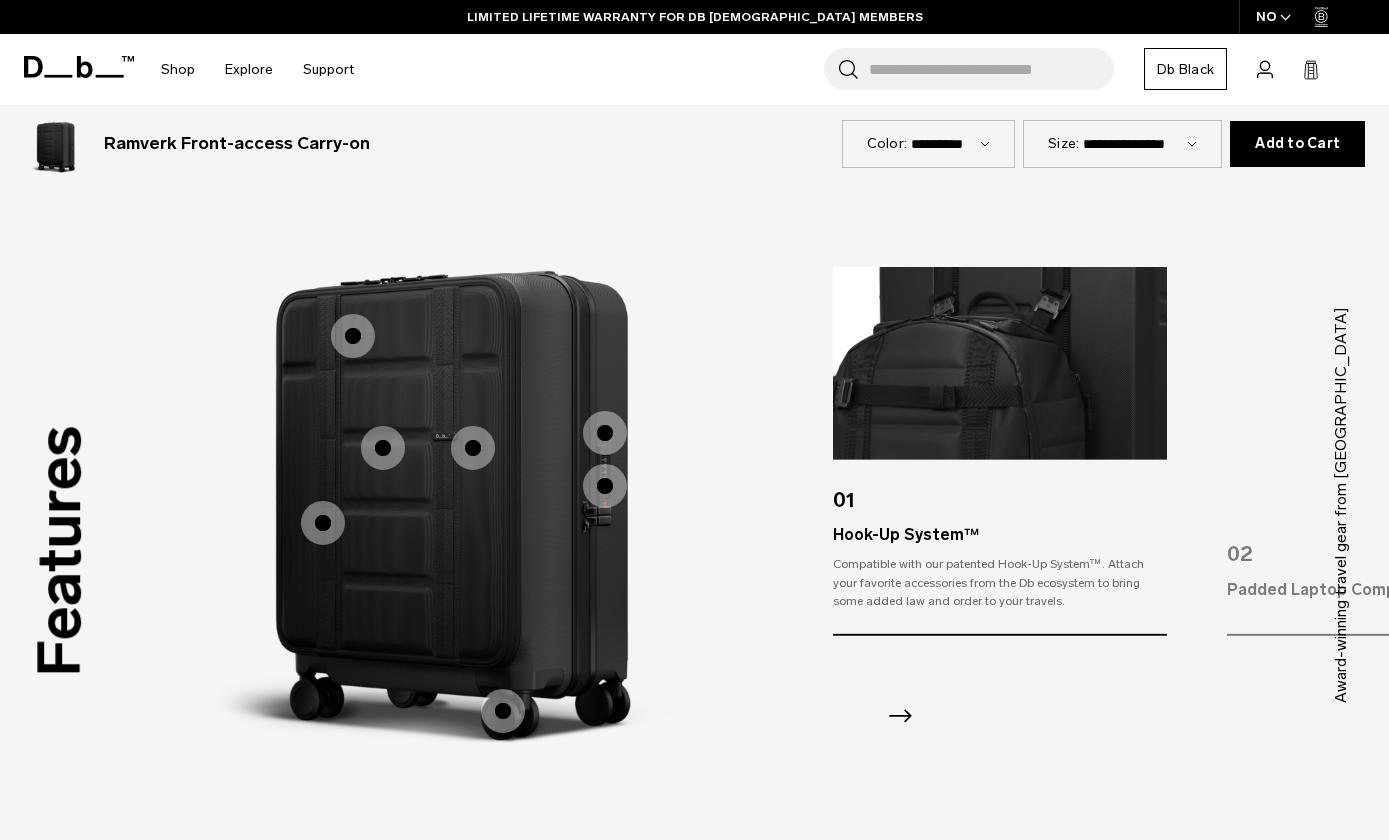 click at bounding box center [353, 336] 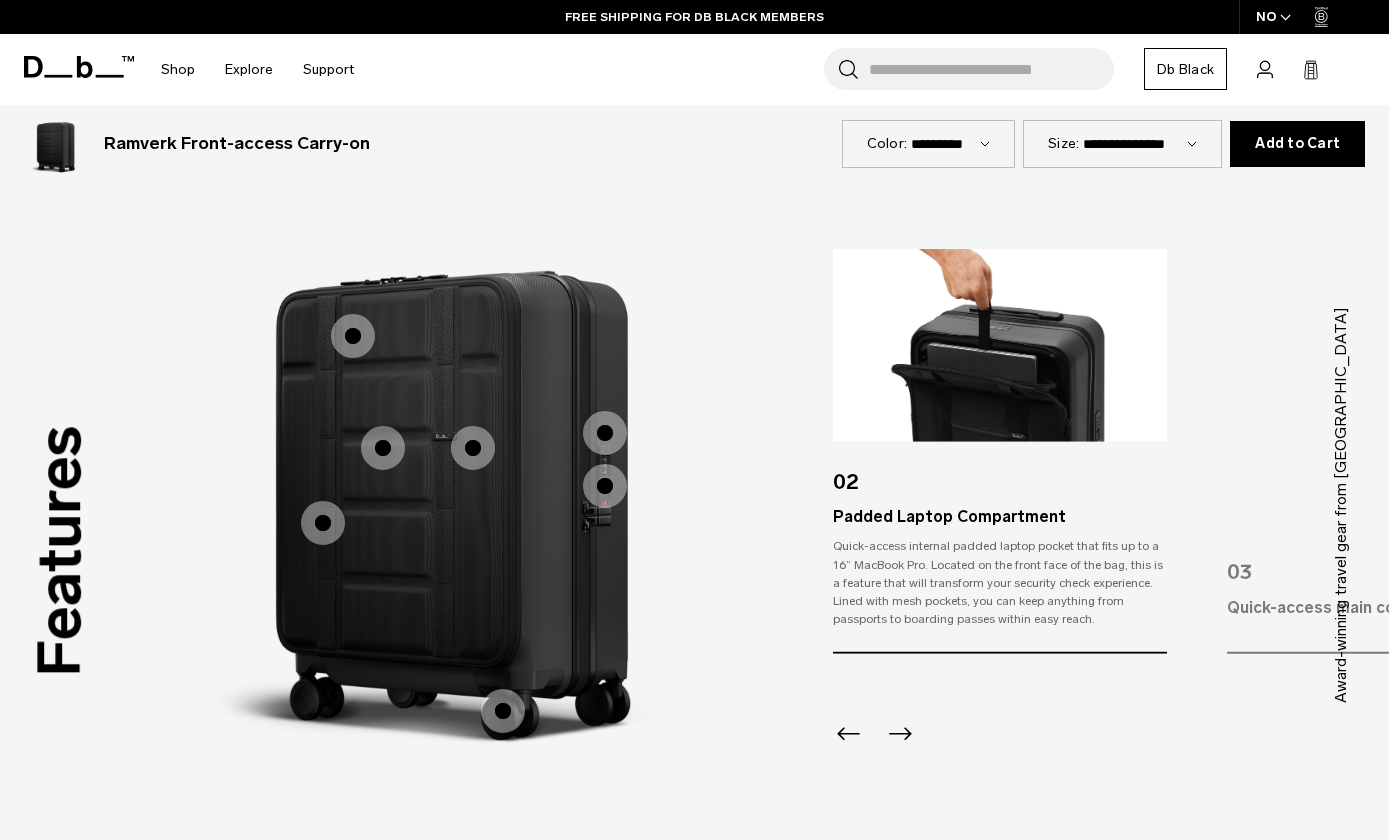 click on "Back" at bounding box center [458, 896] 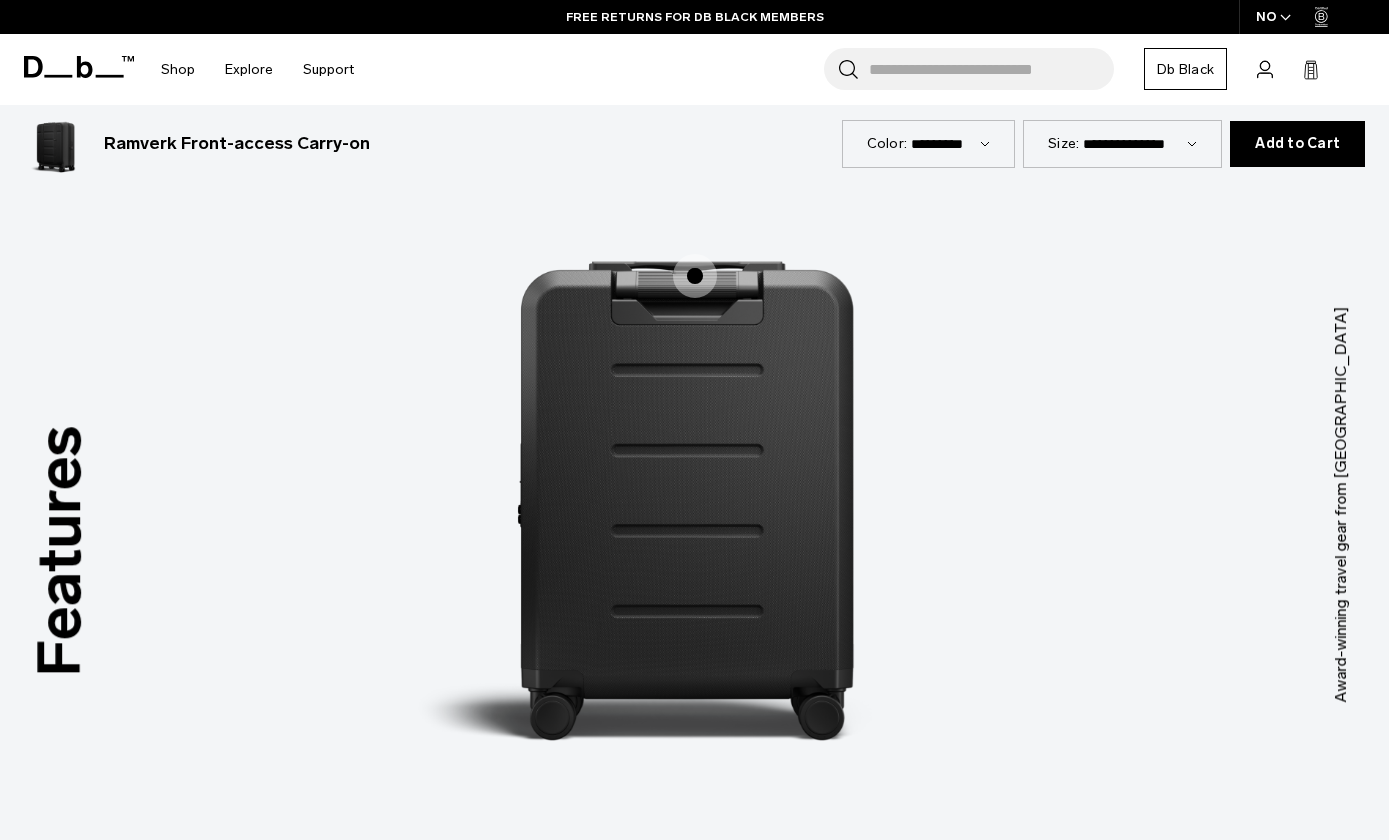 click on "Inside" at bounding box center [765, 896] 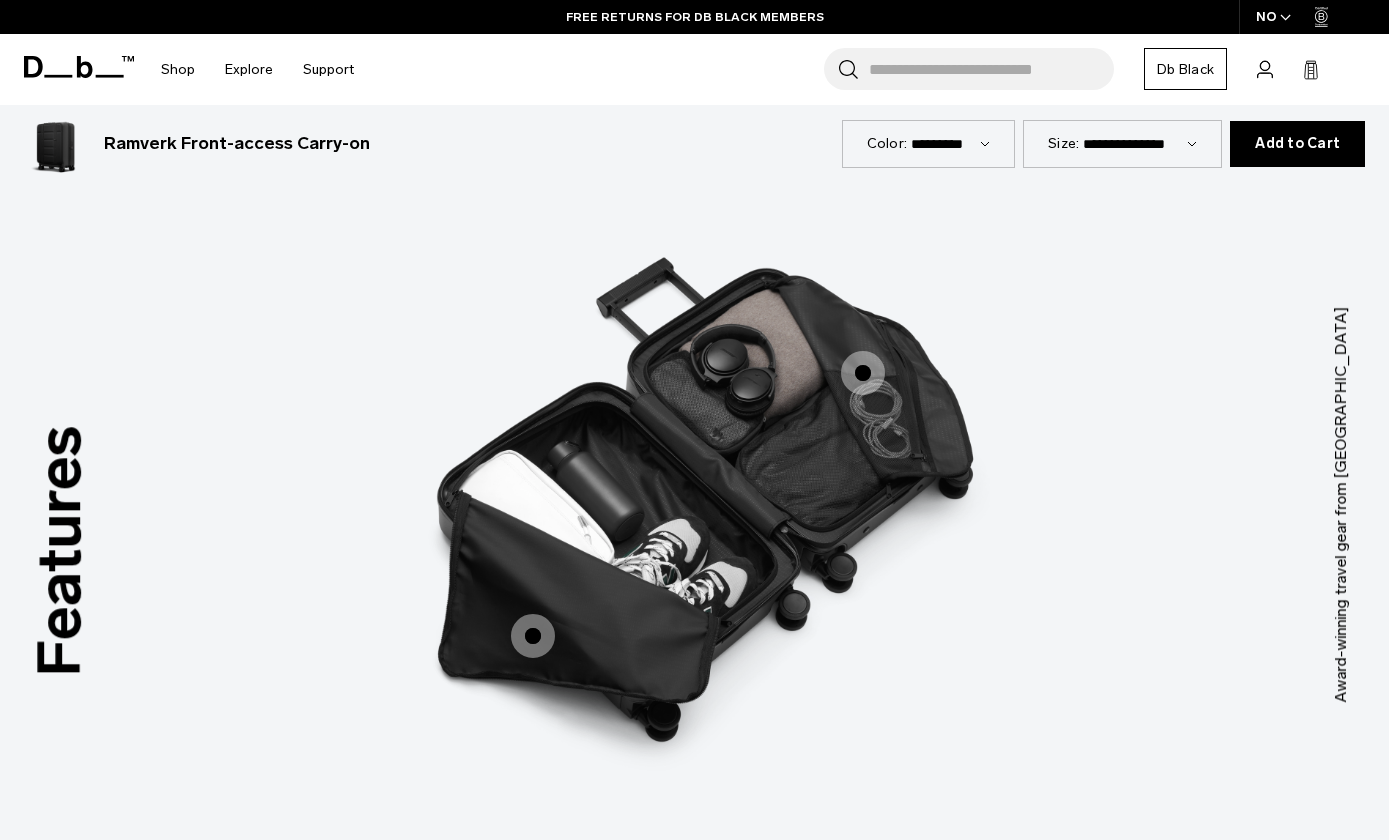 click at bounding box center (863, 373) 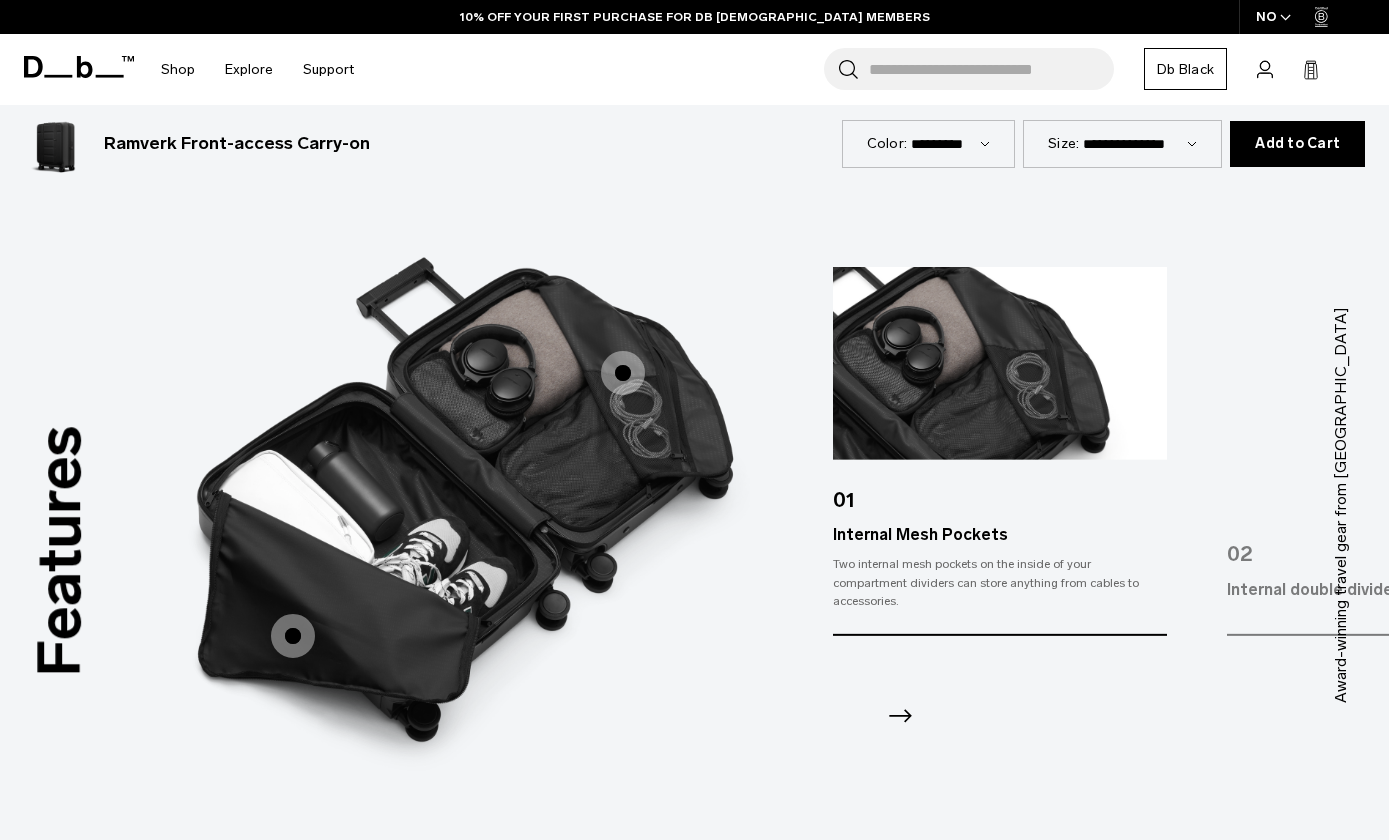 click at bounding box center [293, 636] 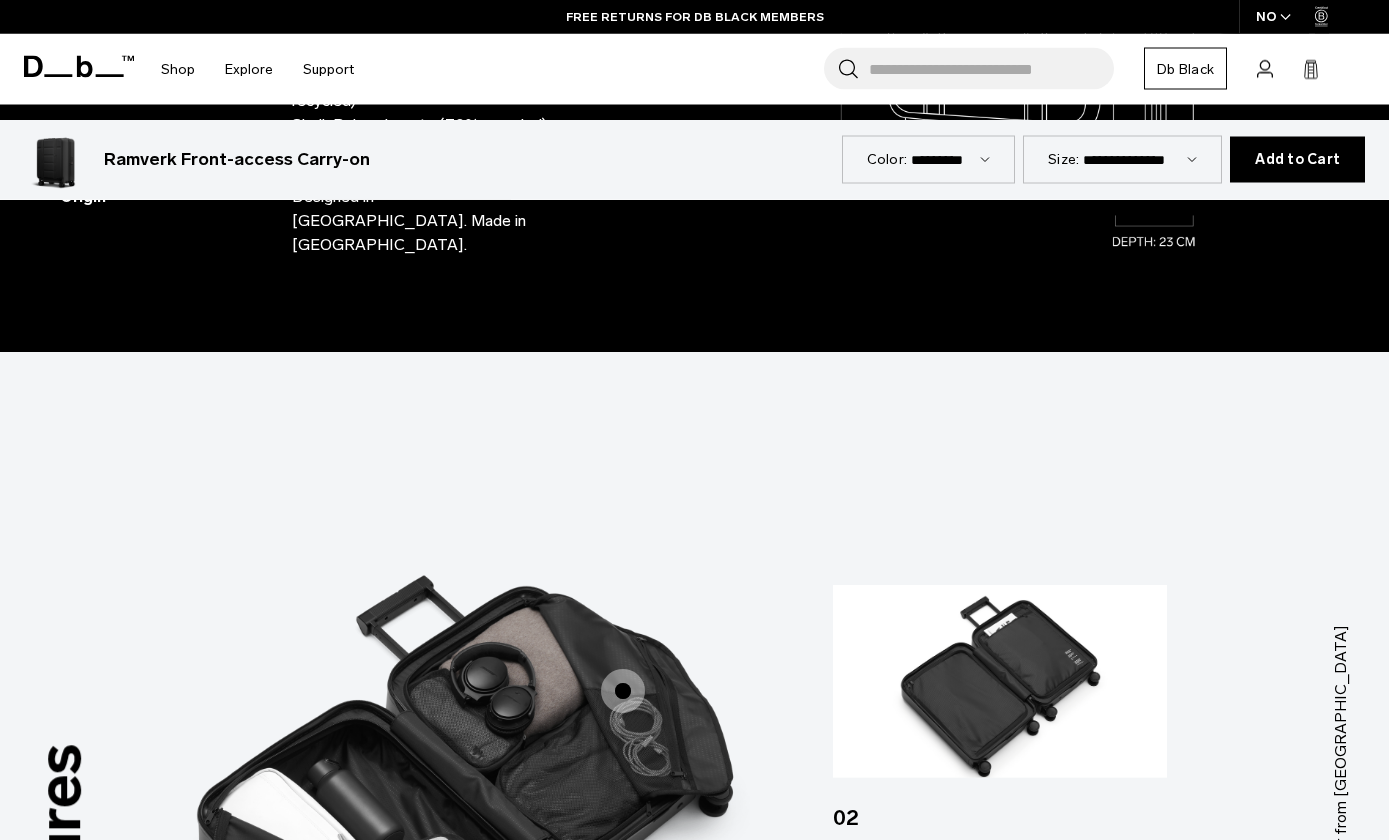 scroll, scrollTop: 1329, scrollLeft: 0, axis: vertical 